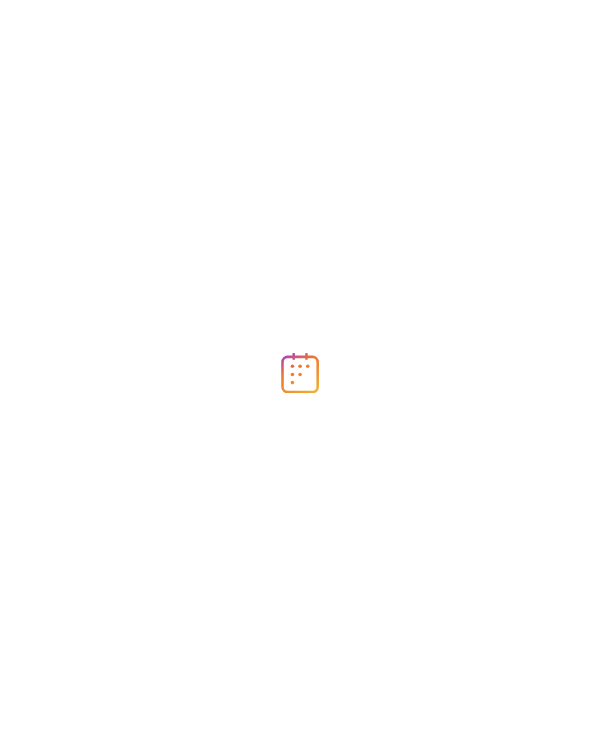 scroll, scrollTop: 0, scrollLeft: 0, axis: both 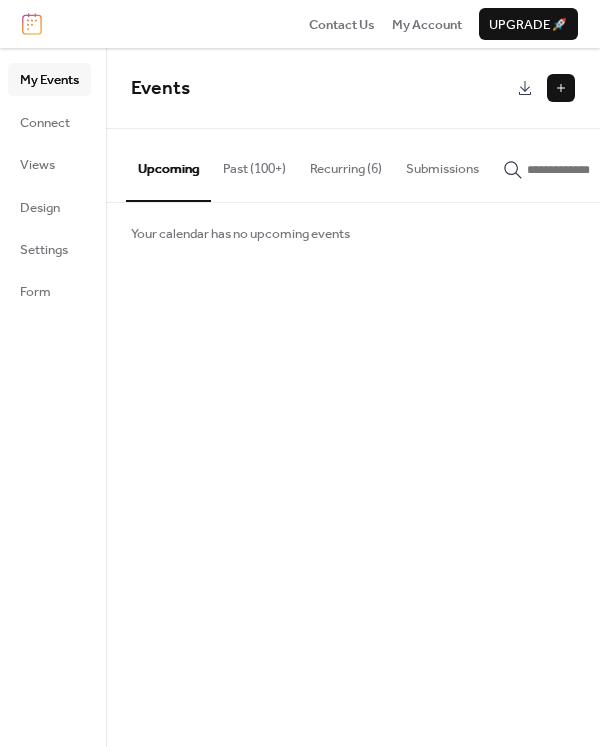 click at bounding box center (561, 88) 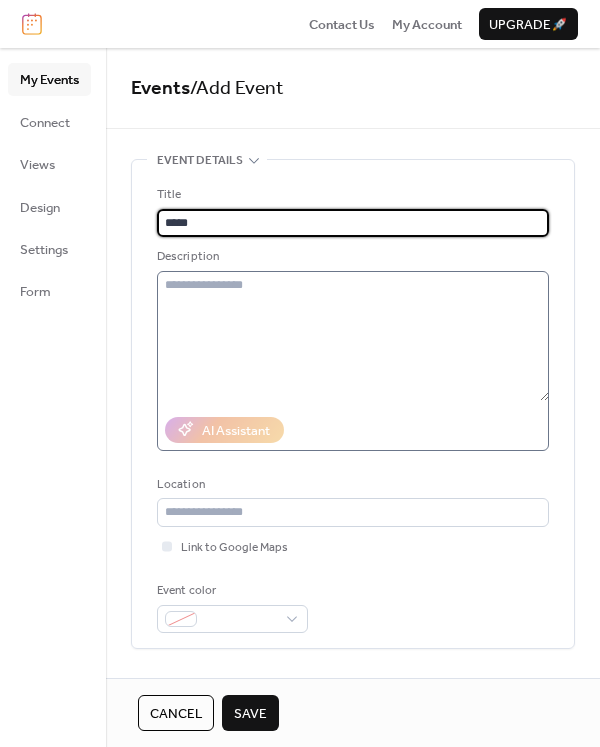 type on "*****" 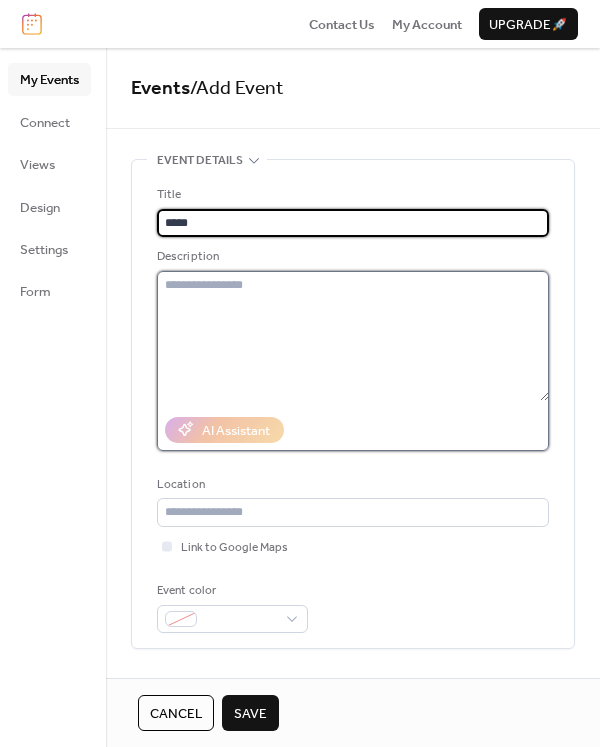 click at bounding box center [353, 336] 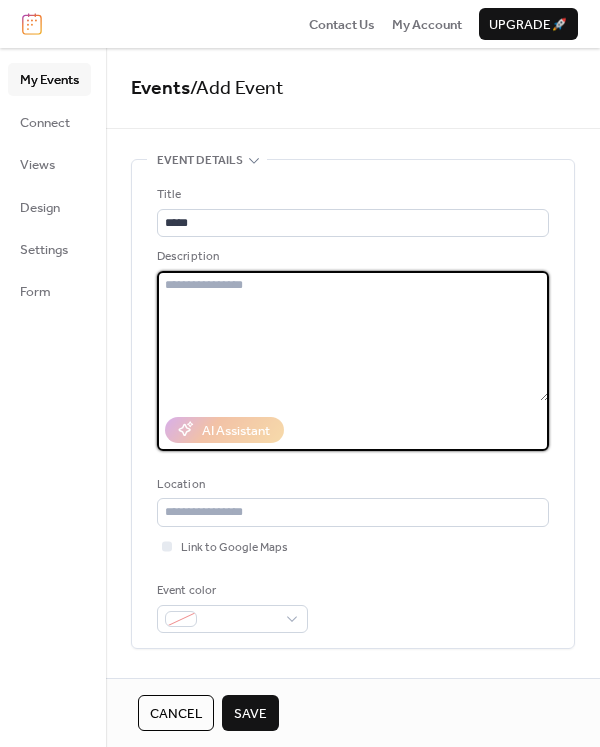 paste on "**********" 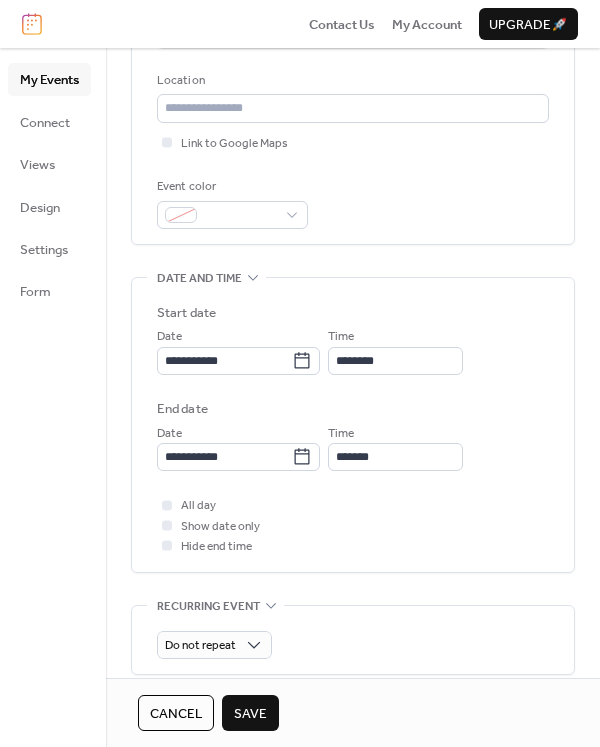 scroll, scrollTop: 406, scrollLeft: 0, axis: vertical 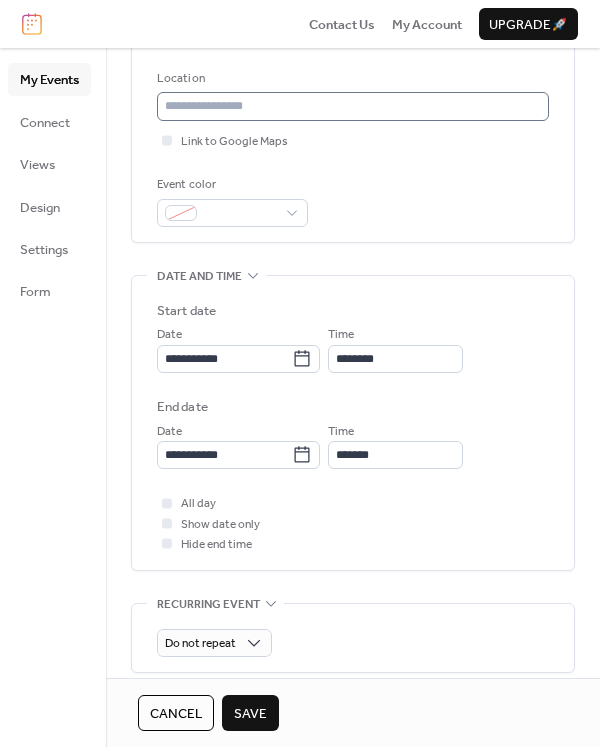 type on "**********" 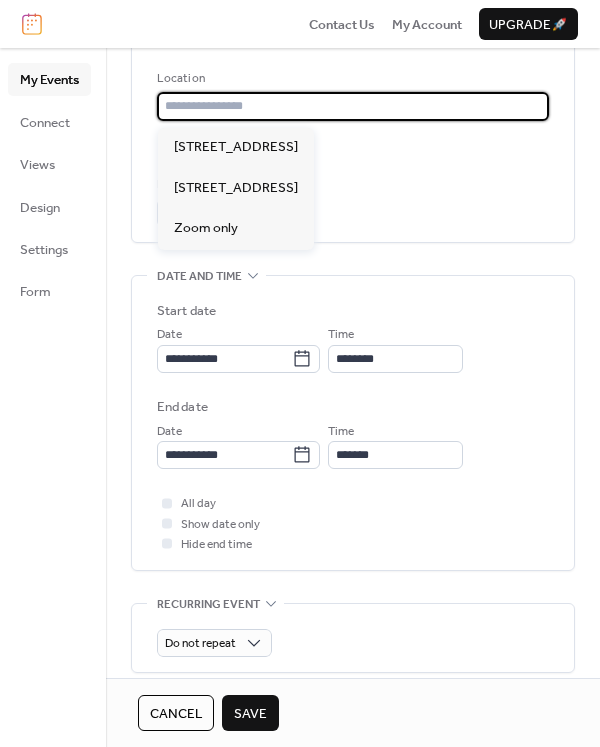 click at bounding box center [353, 106] 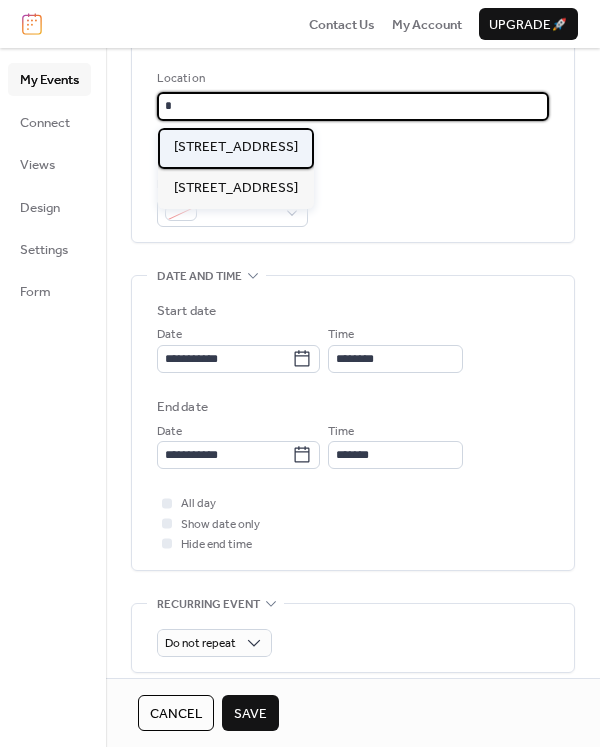 click on "1 Endless Circle Julian, PA 16844" at bounding box center (236, 147) 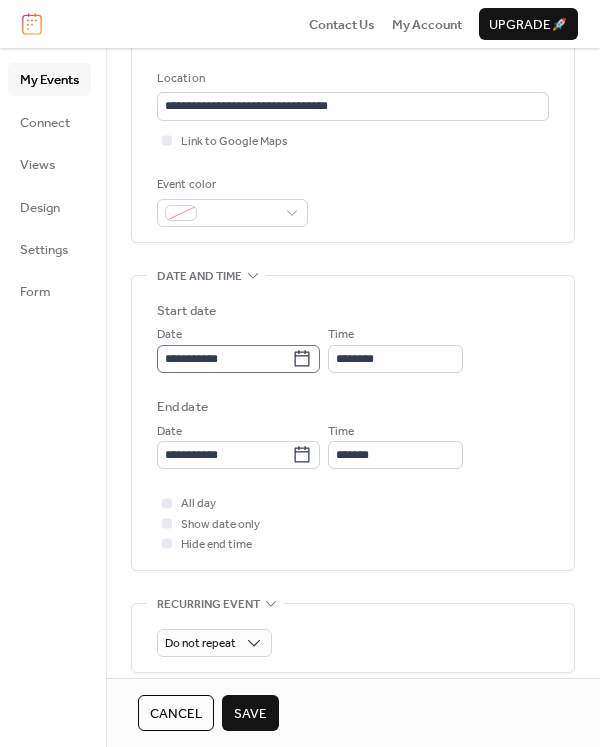 click 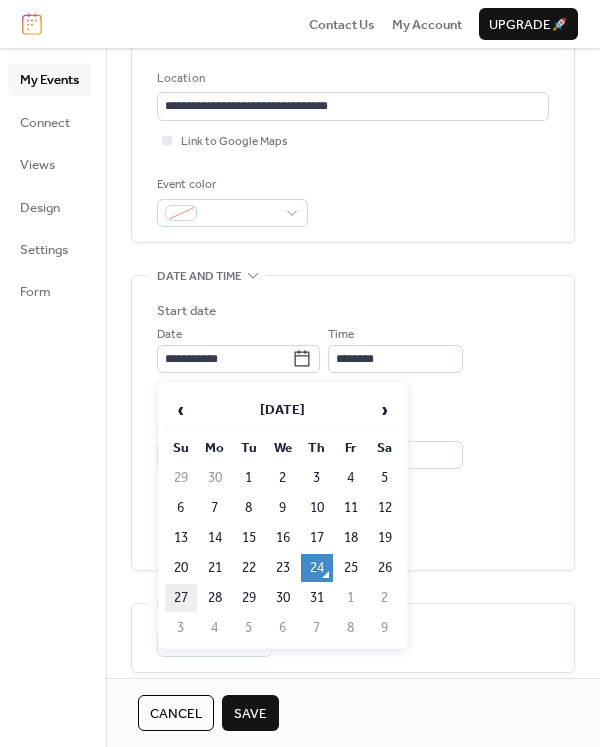 click on "27" at bounding box center [181, 598] 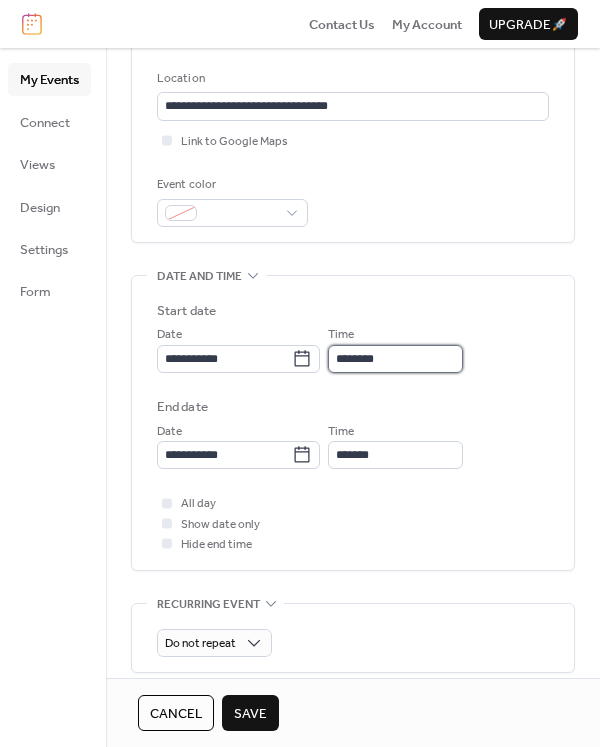 click on "********" at bounding box center [395, 359] 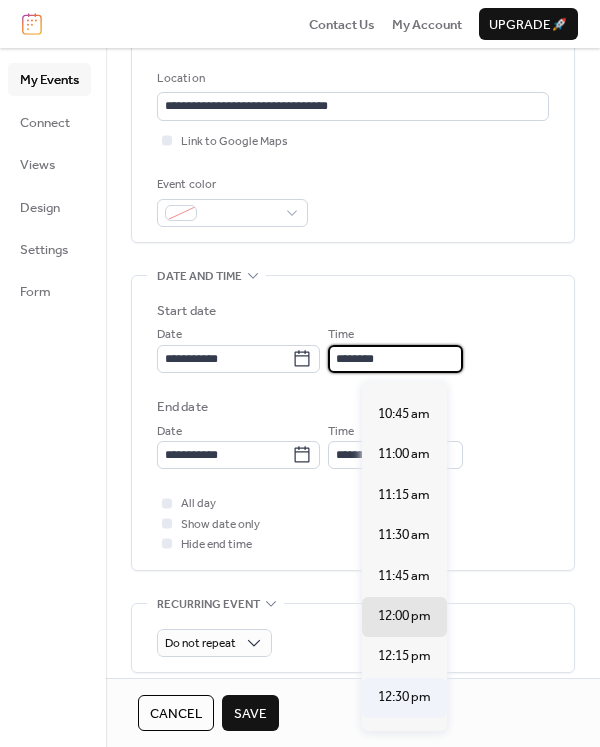scroll, scrollTop: 1712, scrollLeft: 0, axis: vertical 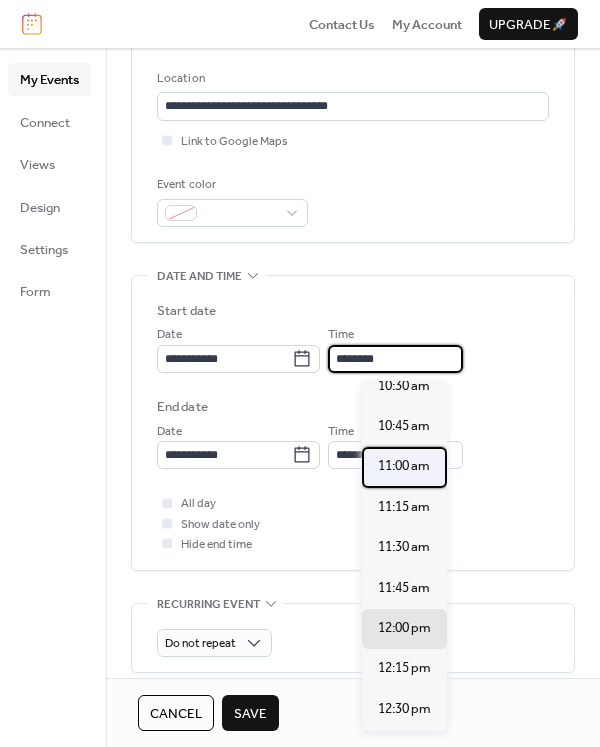 click on "11:00 am" at bounding box center (404, 466) 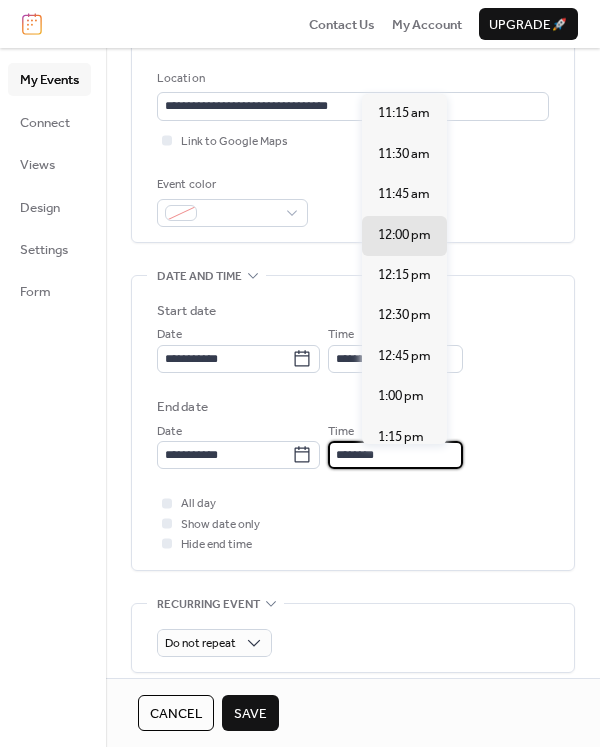 click on "********" at bounding box center [395, 455] 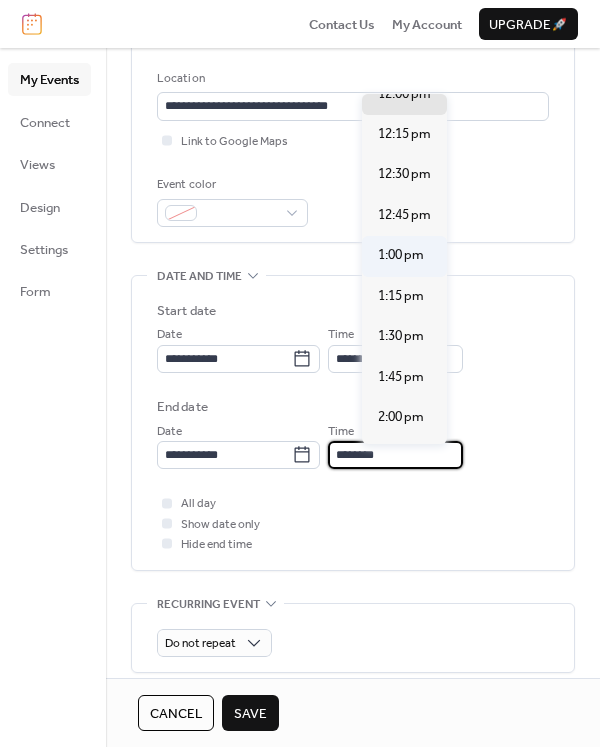 scroll, scrollTop: 182, scrollLeft: 0, axis: vertical 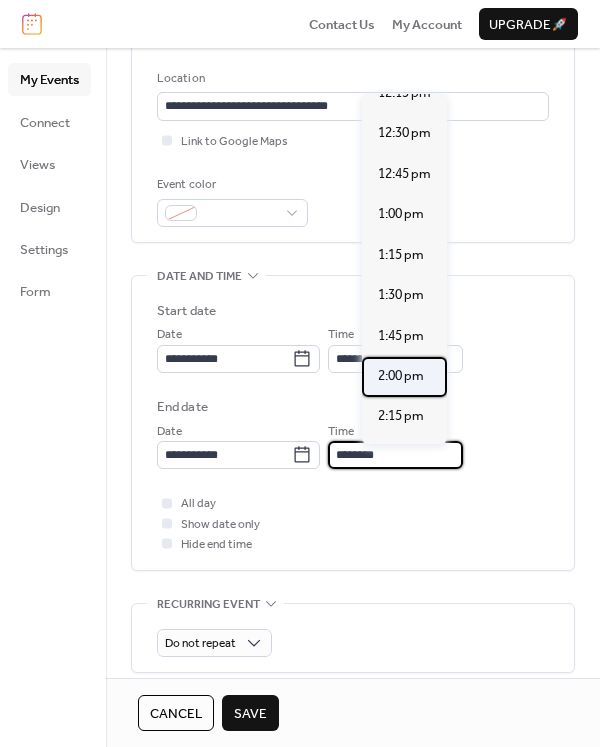 click on "2:00 pm" at bounding box center (401, 376) 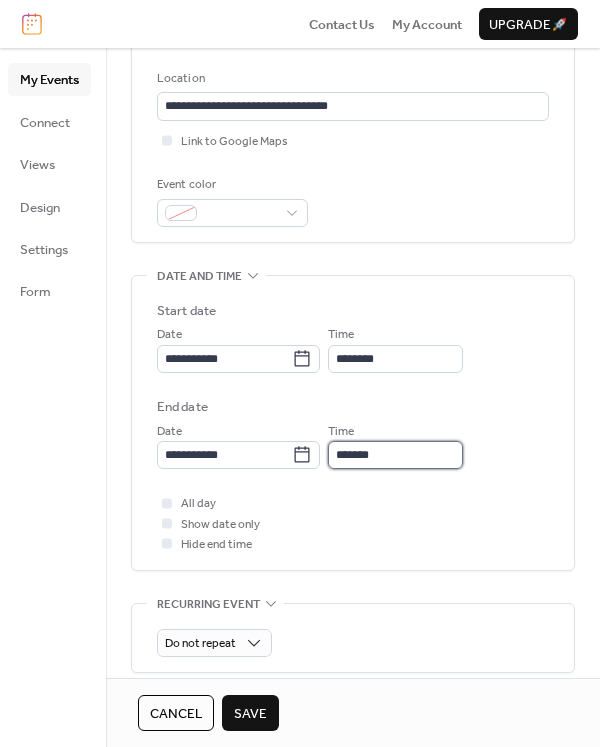 click on "*******" at bounding box center [395, 455] 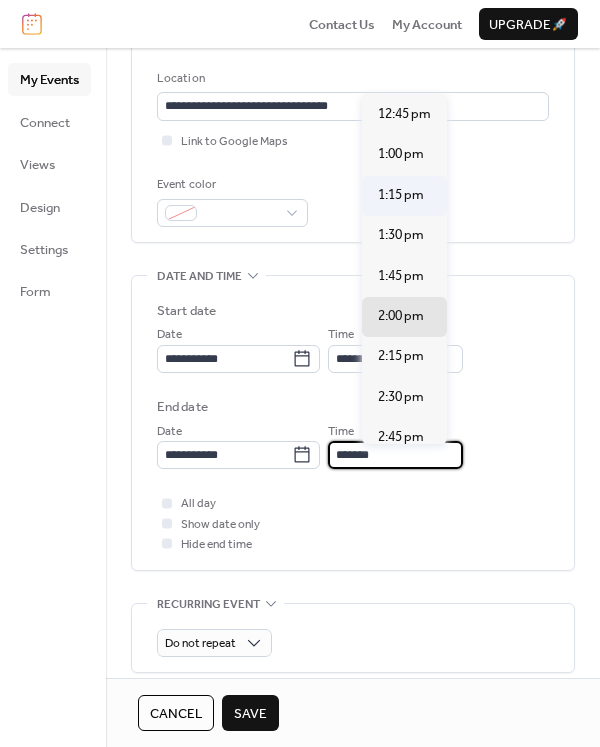 scroll, scrollTop: 241, scrollLeft: 0, axis: vertical 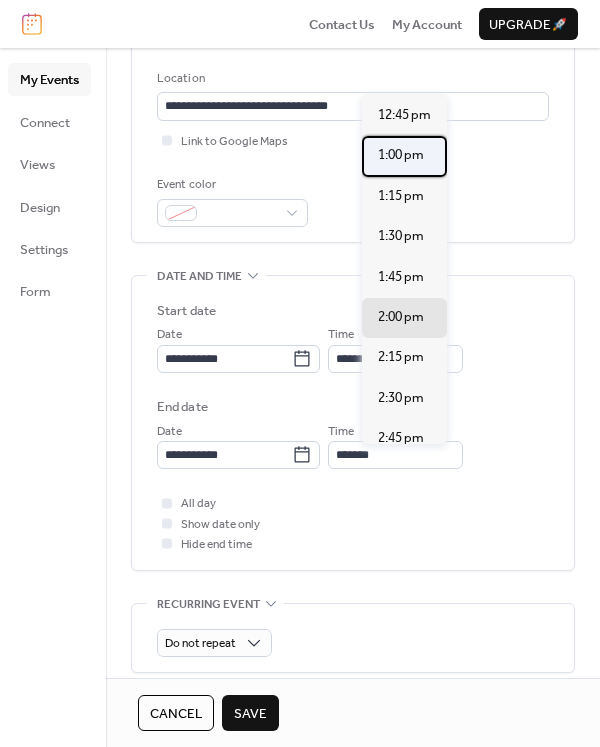click on "1:00 pm" at bounding box center [401, 155] 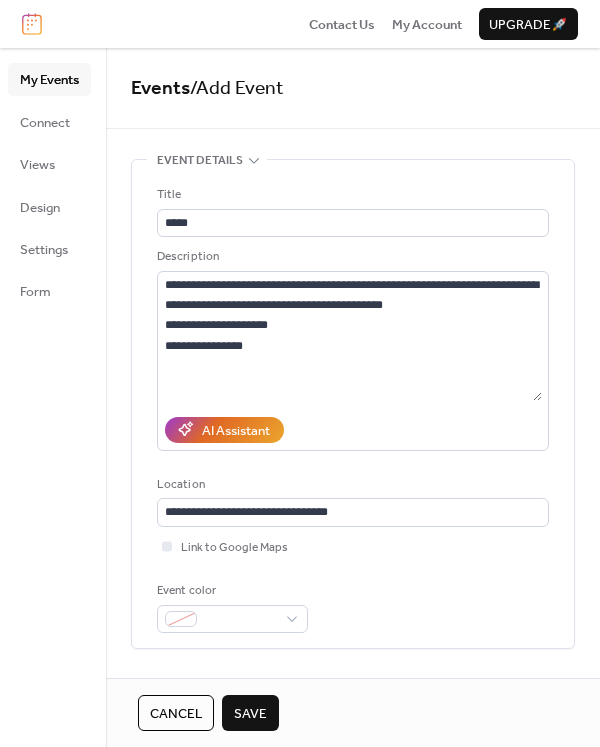 scroll, scrollTop: 0, scrollLeft: 0, axis: both 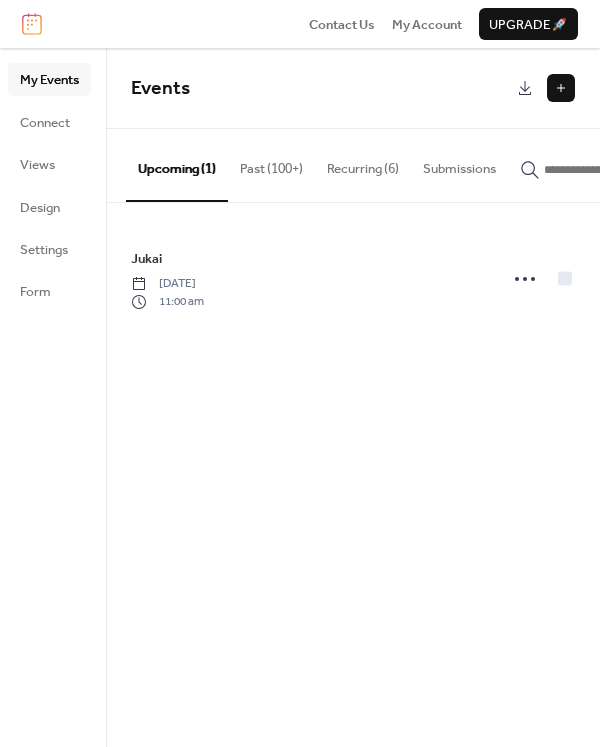 click on "Recurring (6)" at bounding box center [363, 164] 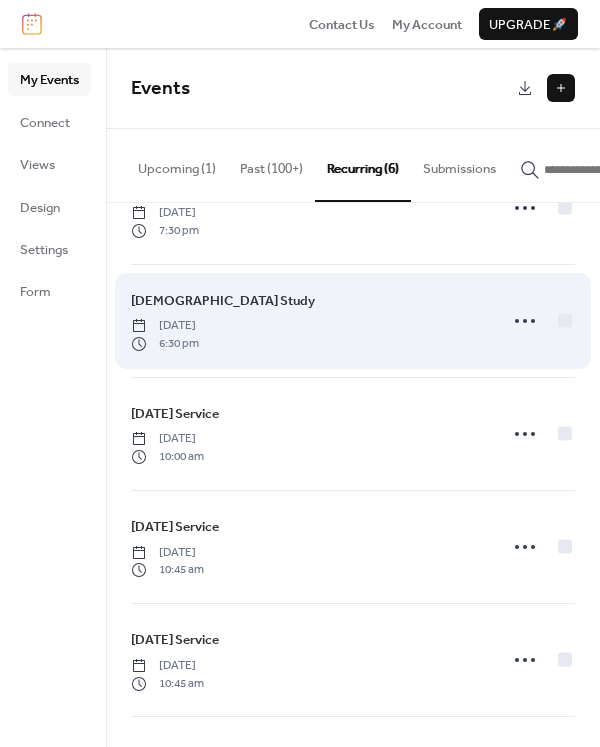 scroll, scrollTop: 94, scrollLeft: 0, axis: vertical 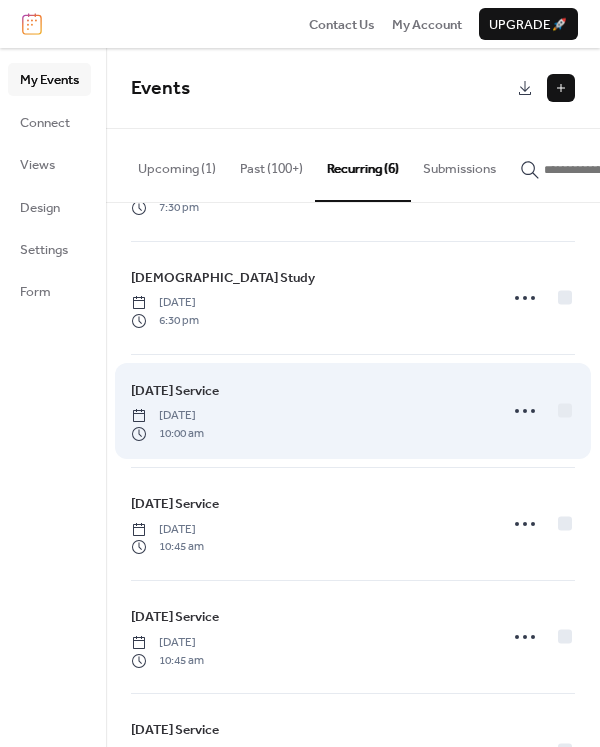 click on "Sunday, April 14, 2024" at bounding box center (167, 416) 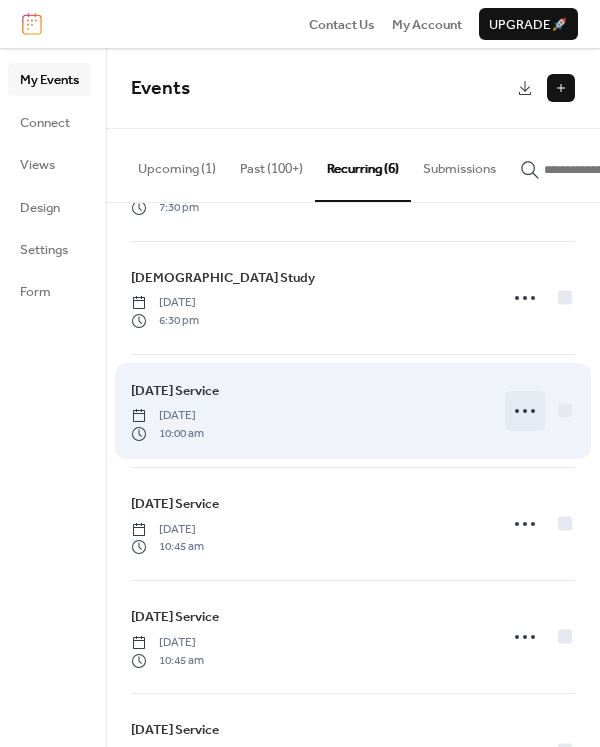 click 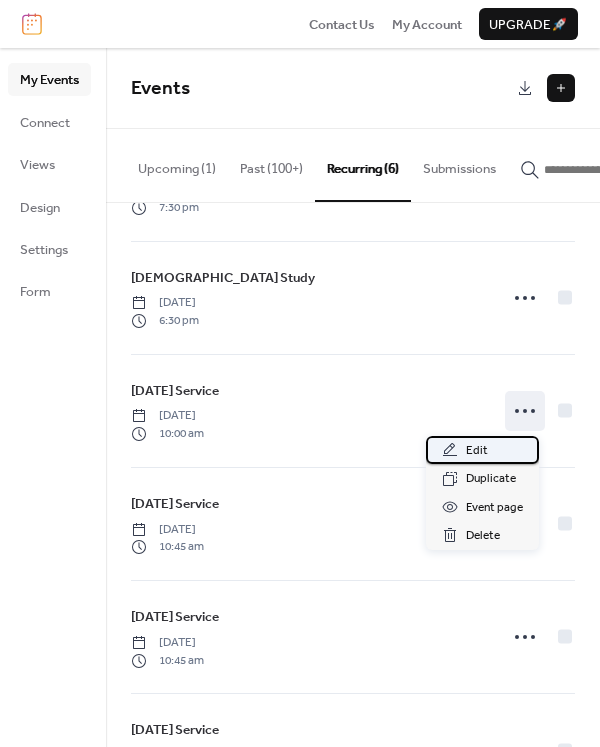click on "Edit" at bounding box center (482, 450) 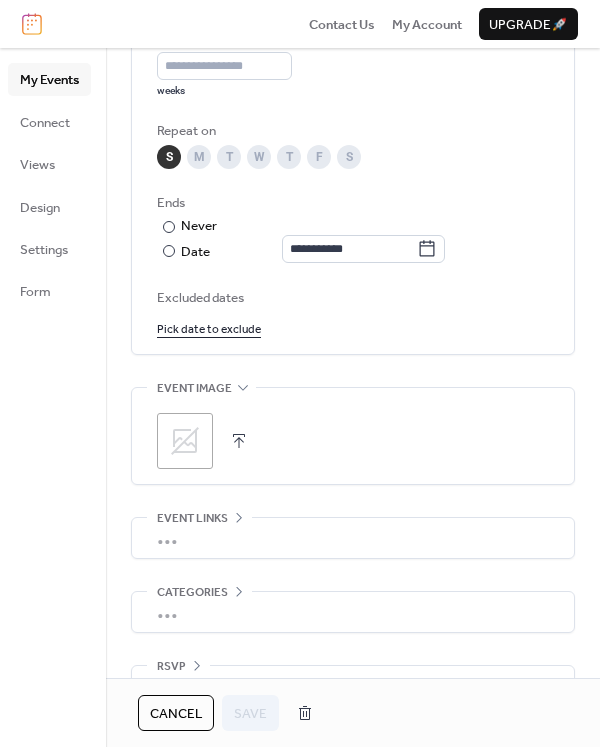 scroll, scrollTop: 1049, scrollLeft: 0, axis: vertical 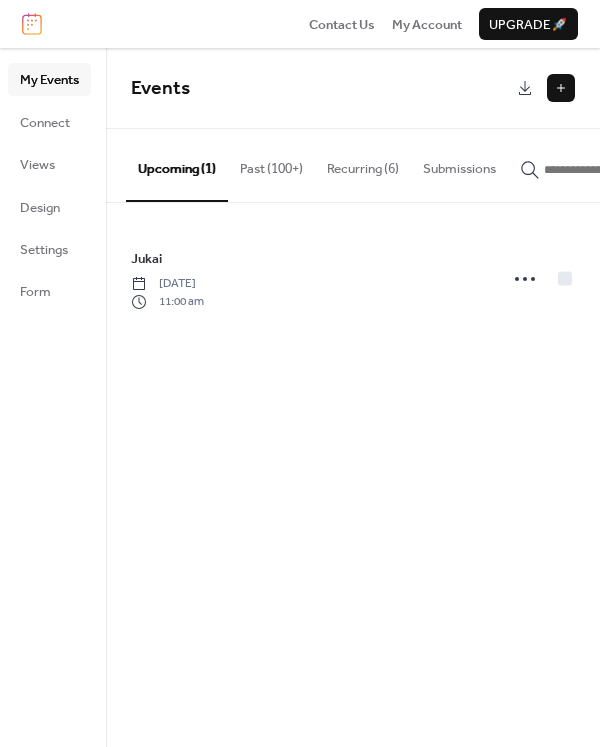 click on "Past (100+)" at bounding box center [271, 164] 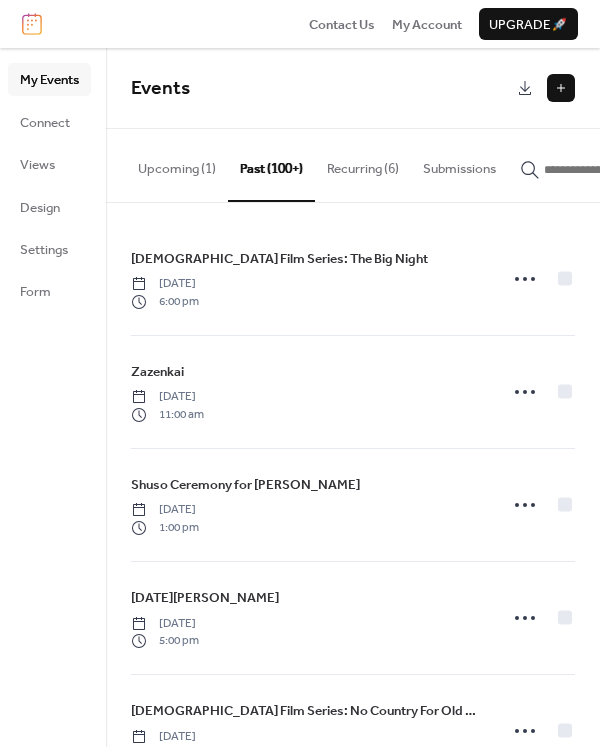 click on "Recurring (6)" at bounding box center (363, 164) 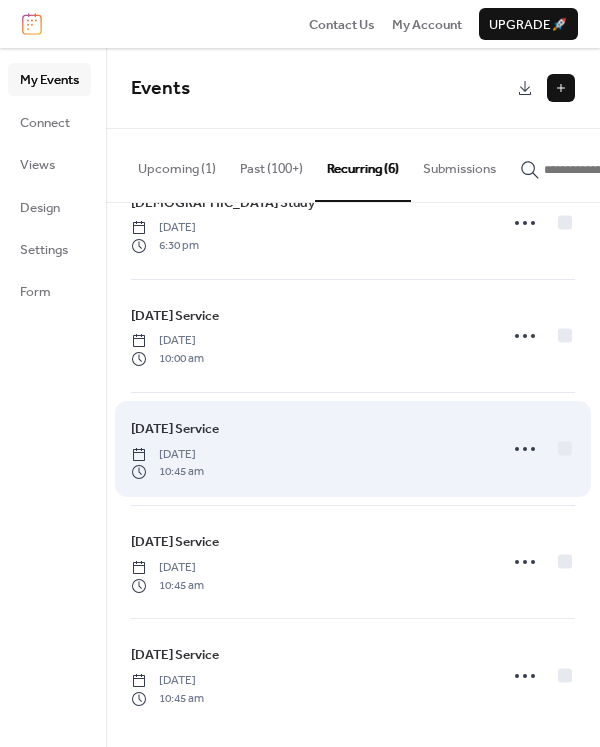 scroll, scrollTop: 167, scrollLeft: 0, axis: vertical 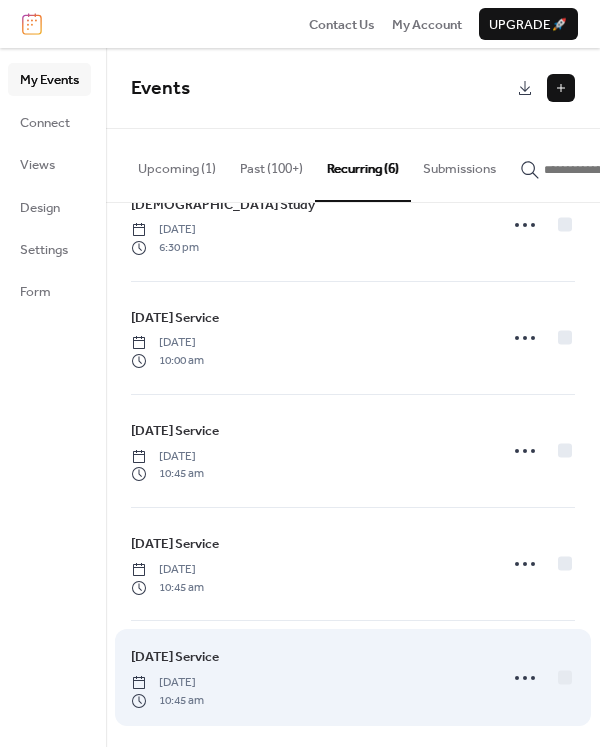 click on "[DATE]" at bounding box center (167, 683) 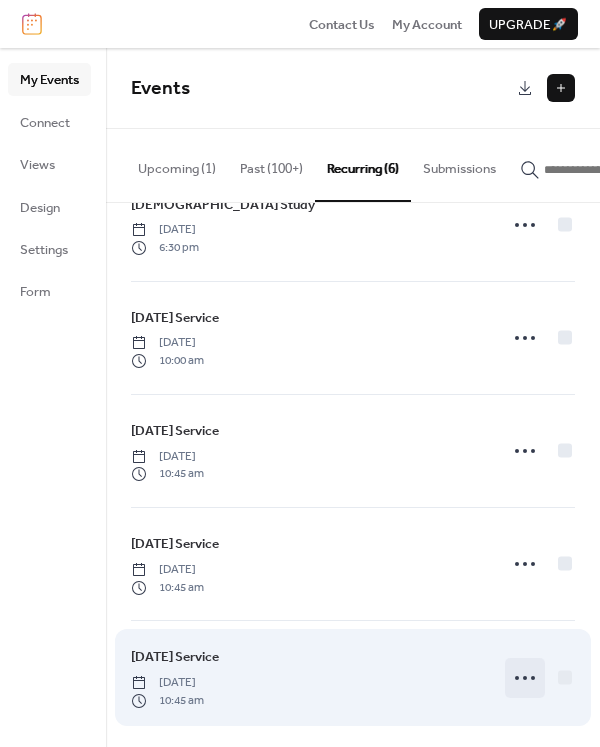 click 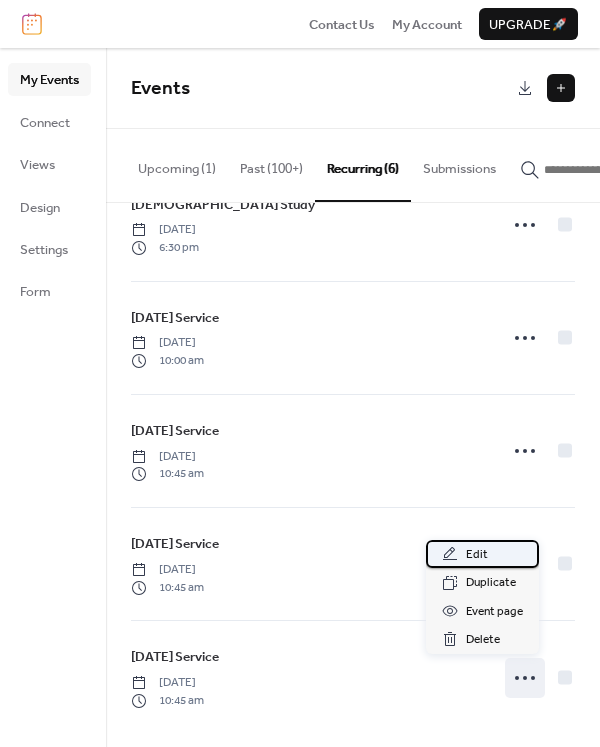 click on "Edit" at bounding box center [482, 554] 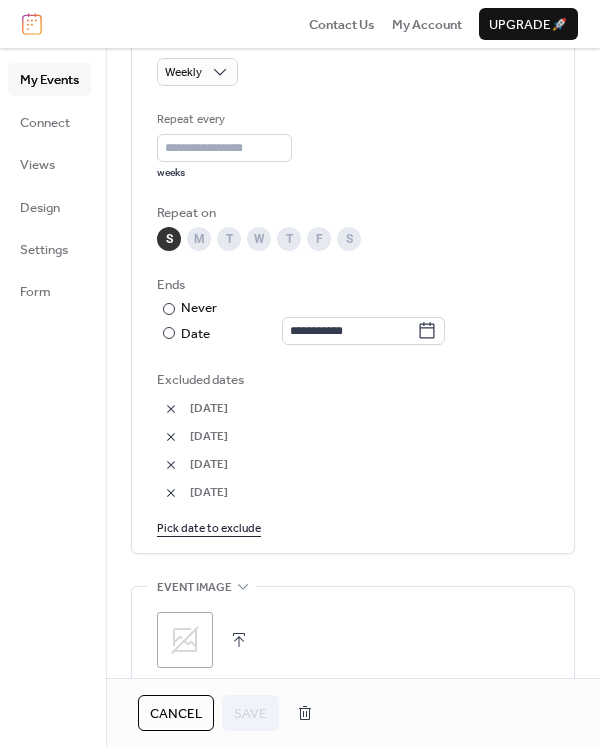 scroll, scrollTop: 987, scrollLeft: 0, axis: vertical 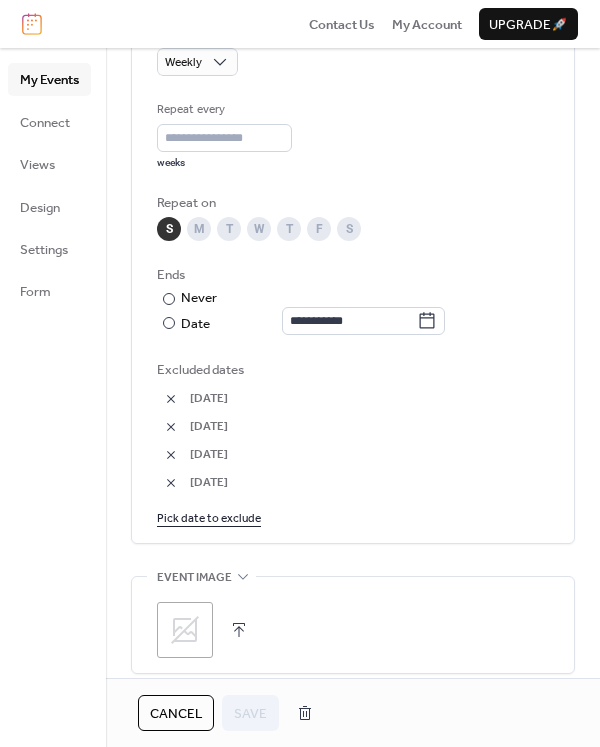click on "Pick date to exclude" at bounding box center (209, 517) 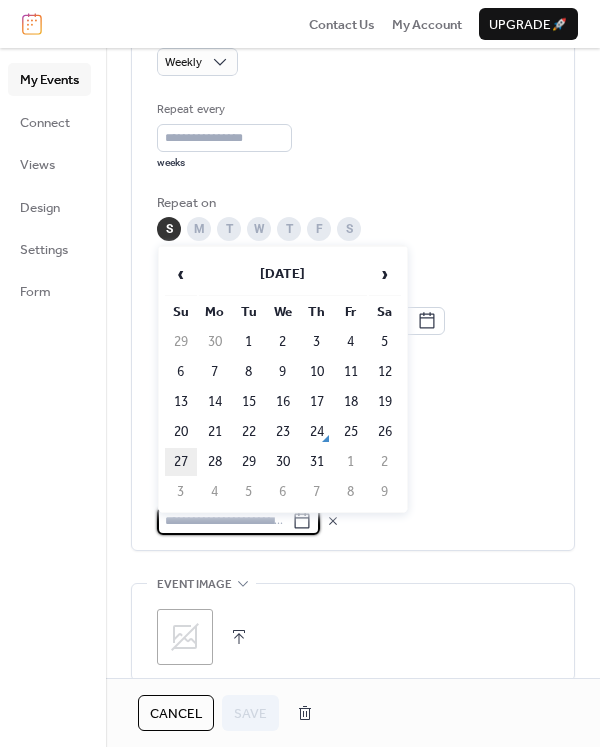 click on "27" at bounding box center [181, 462] 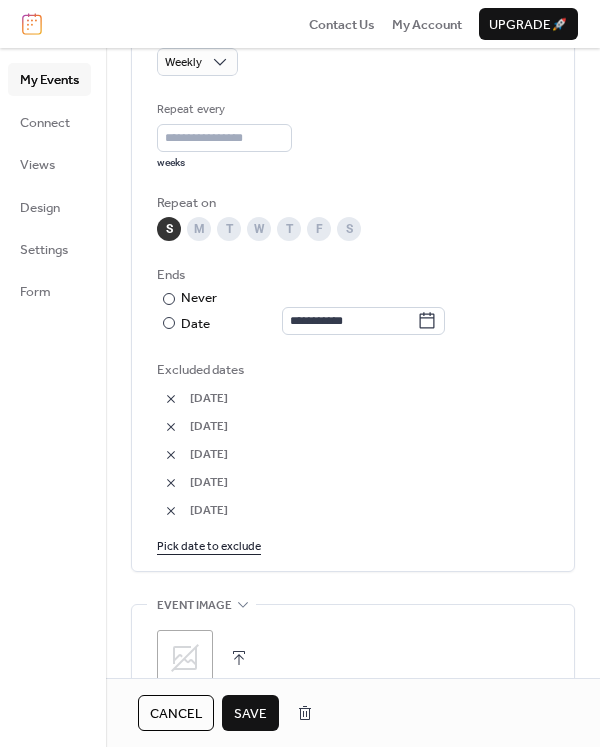 click on "Pick date to exclude" at bounding box center [209, 545] 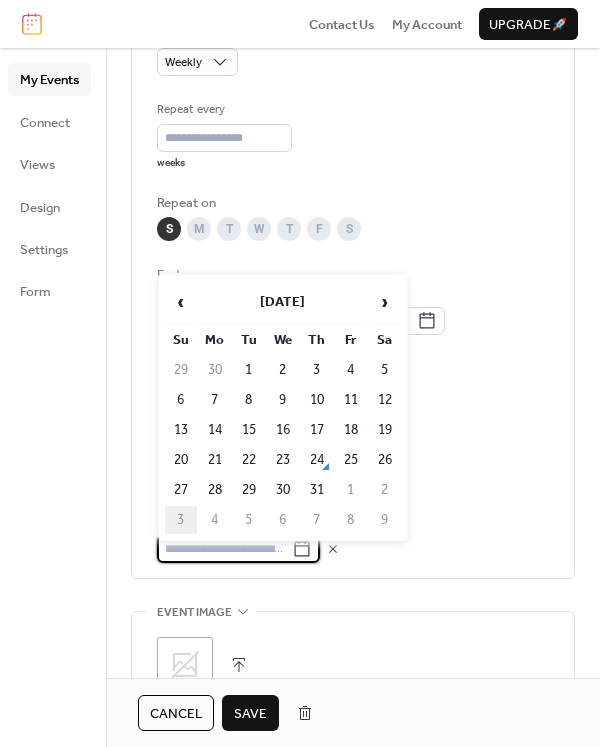 click on "3" at bounding box center [181, 520] 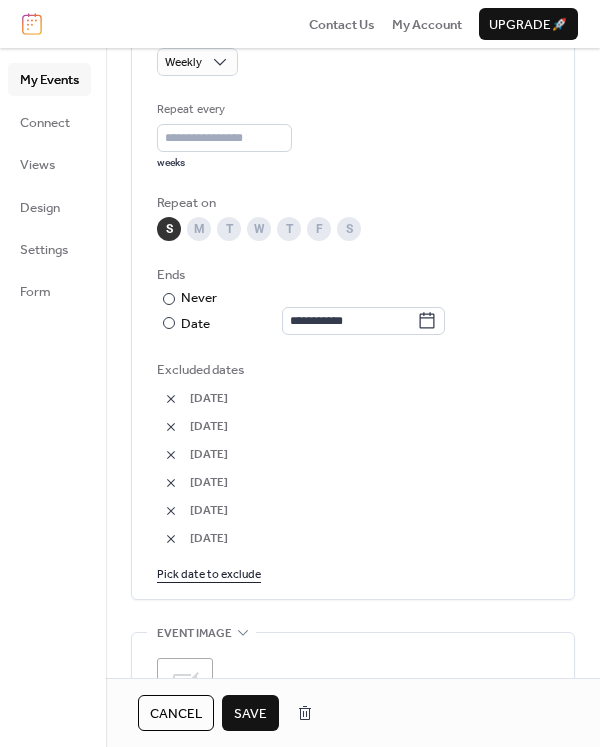 click on "Save" at bounding box center (250, 714) 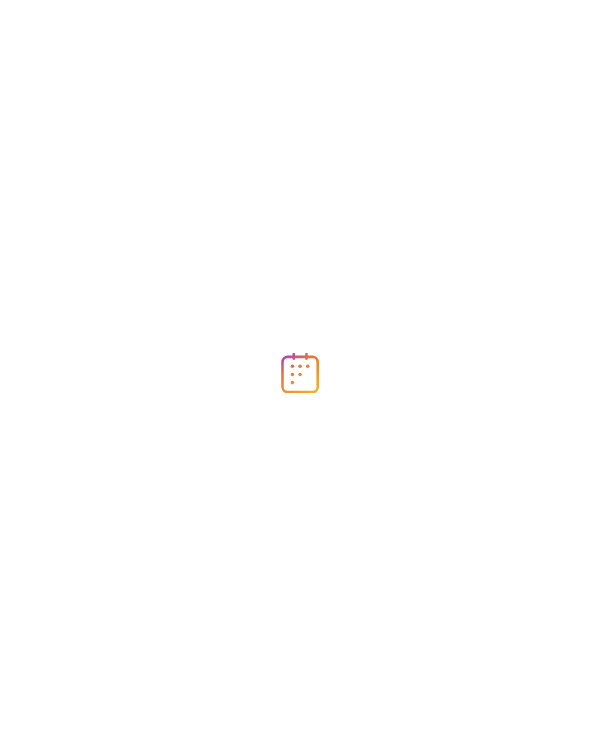 scroll, scrollTop: 0, scrollLeft: 0, axis: both 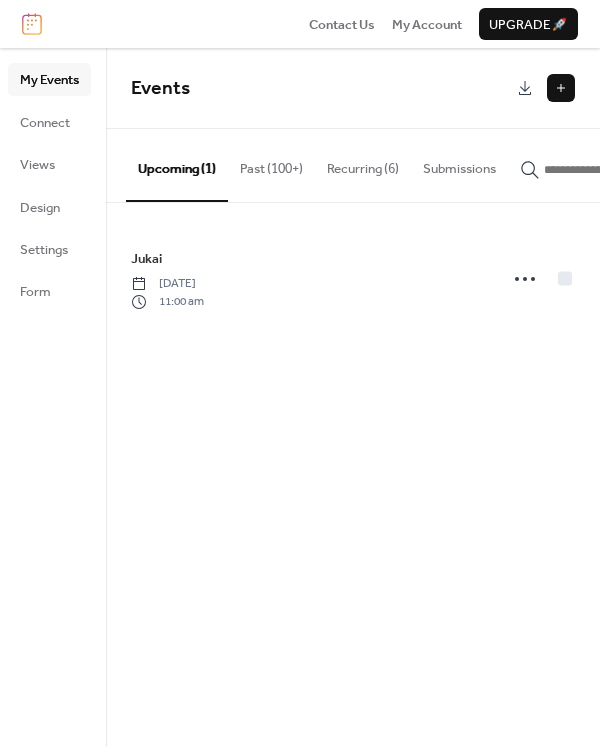 click at bounding box center [561, 88] 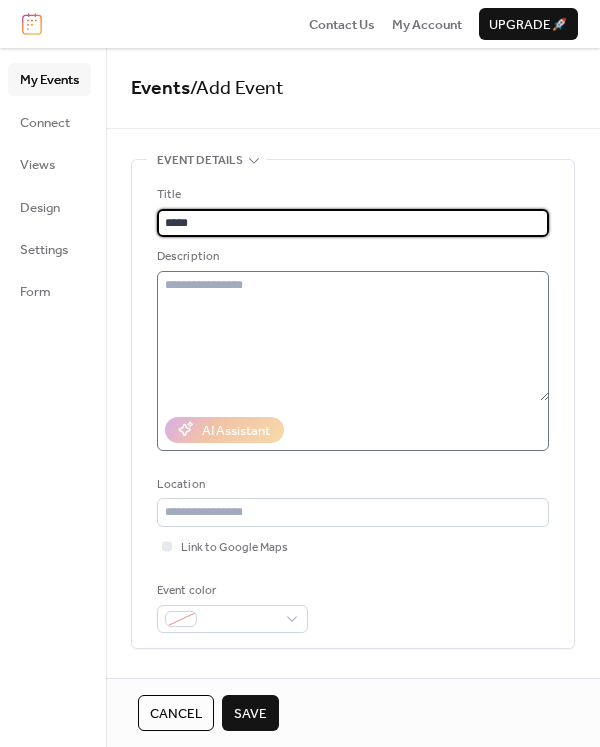 type on "*****" 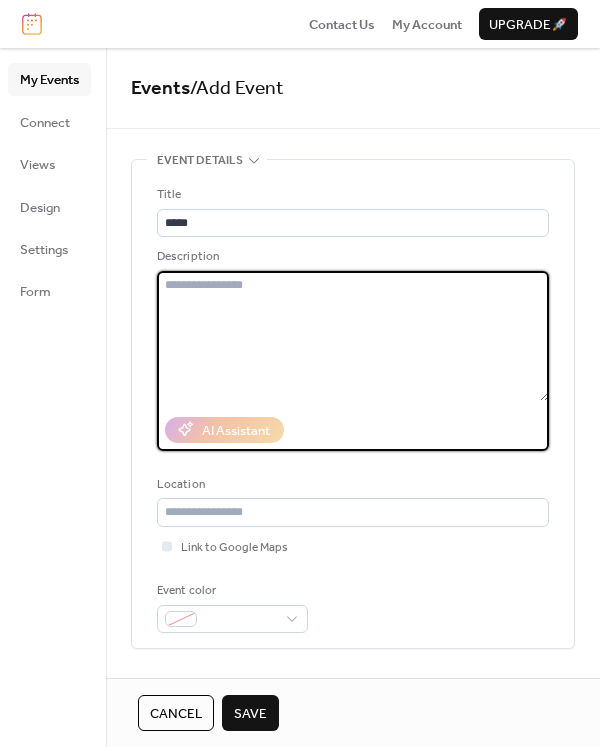 click at bounding box center (353, 336) 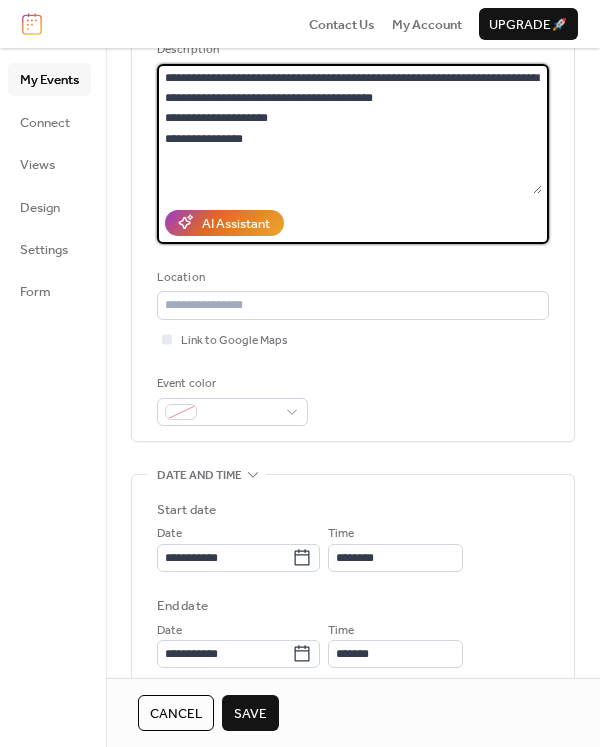 scroll, scrollTop: 283, scrollLeft: 0, axis: vertical 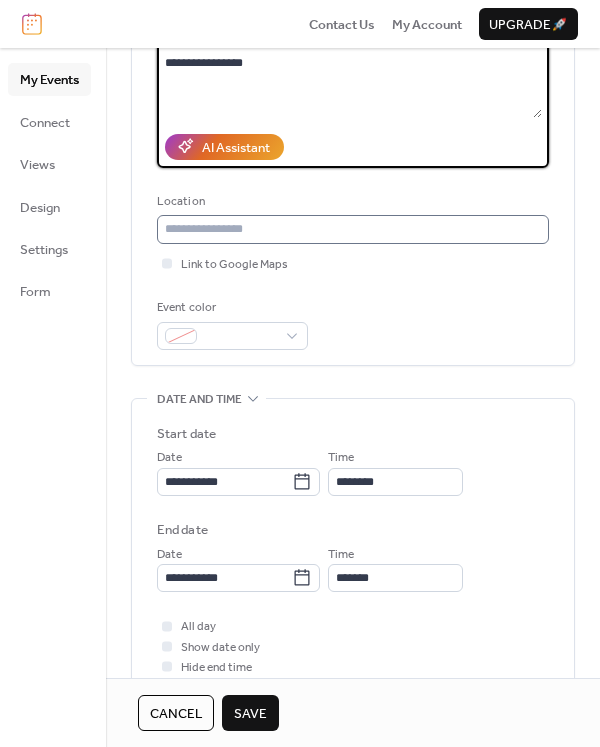 type on "**********" 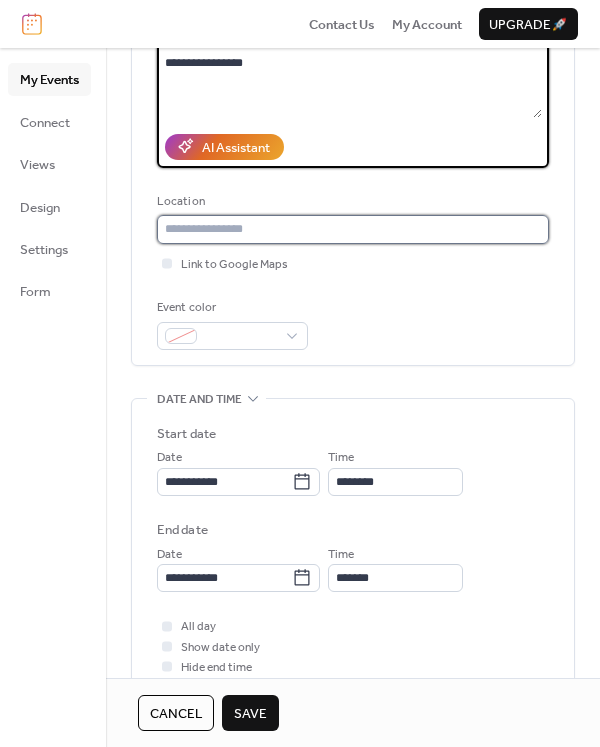 click at bounding box center (353, 229) 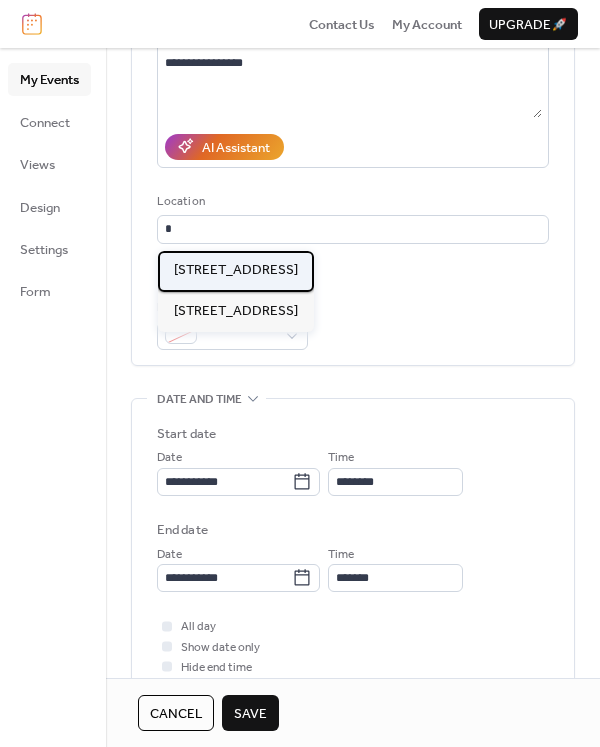 click on "1 Endless Circle Julian, PA 16844" at bounding box center (236, 270) 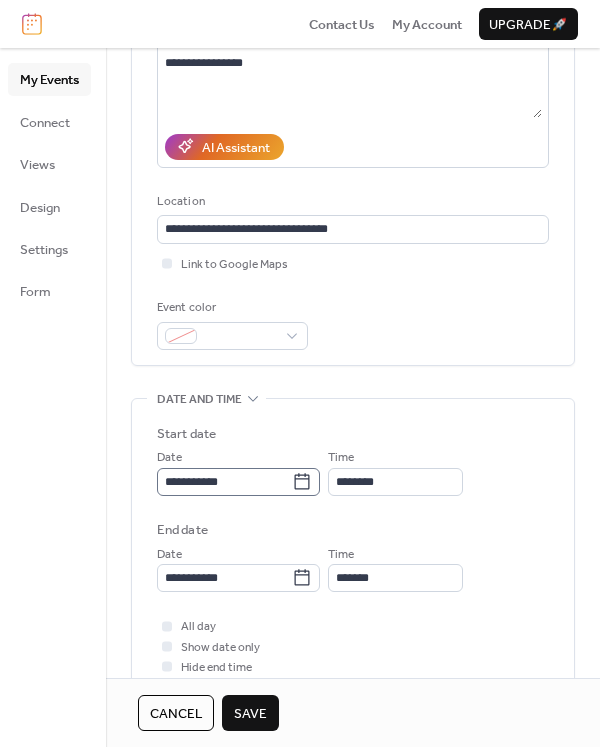 click 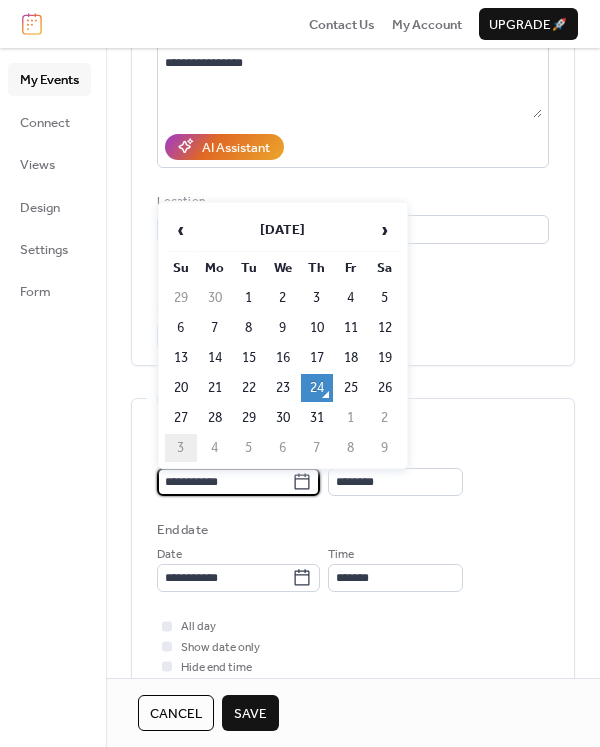click on "3" at bounding box center [181, 448] 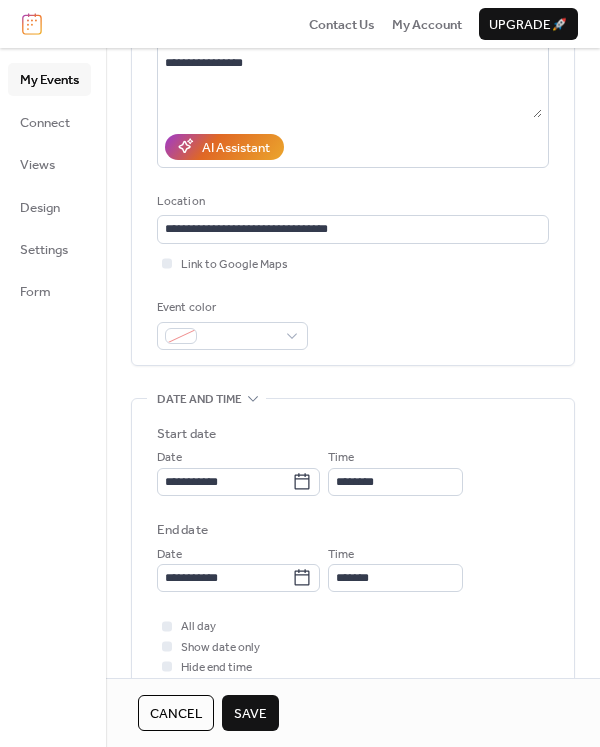 type on "**********" 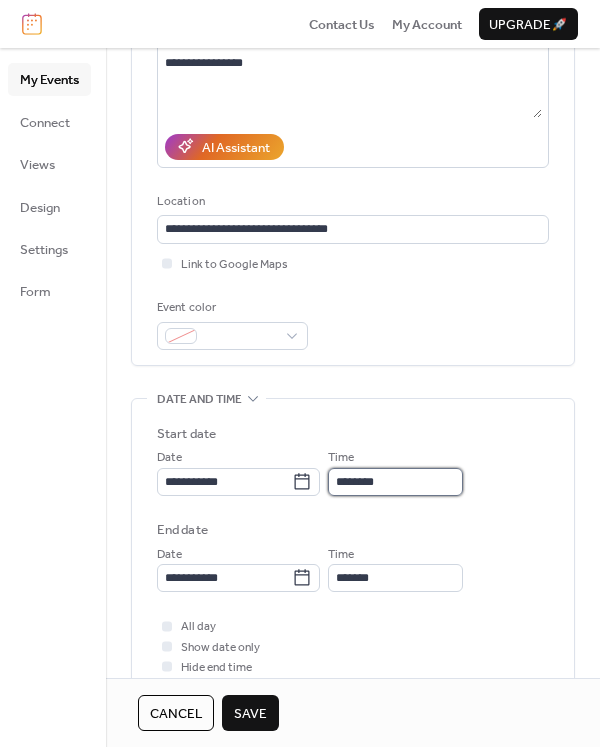 click on "********" at bounding box center (395, 482) 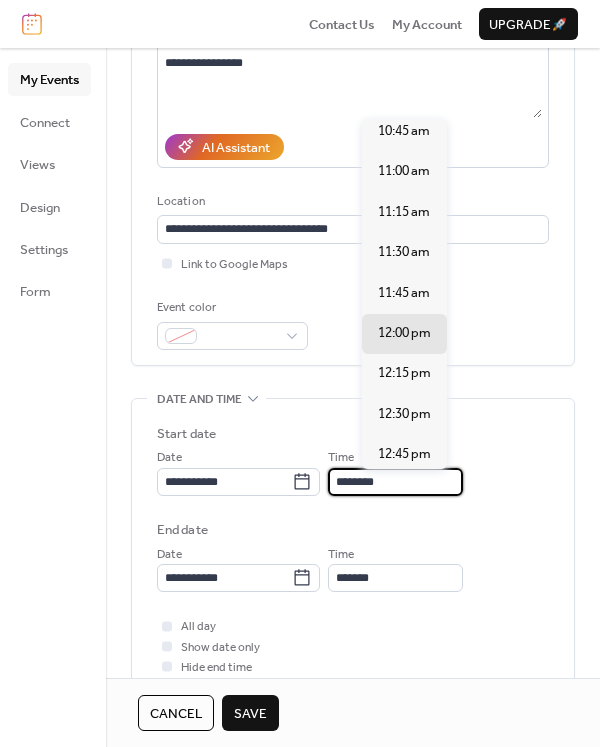 scroll, scrollTop: 1716, scrollLeft: 0, axis: vertical 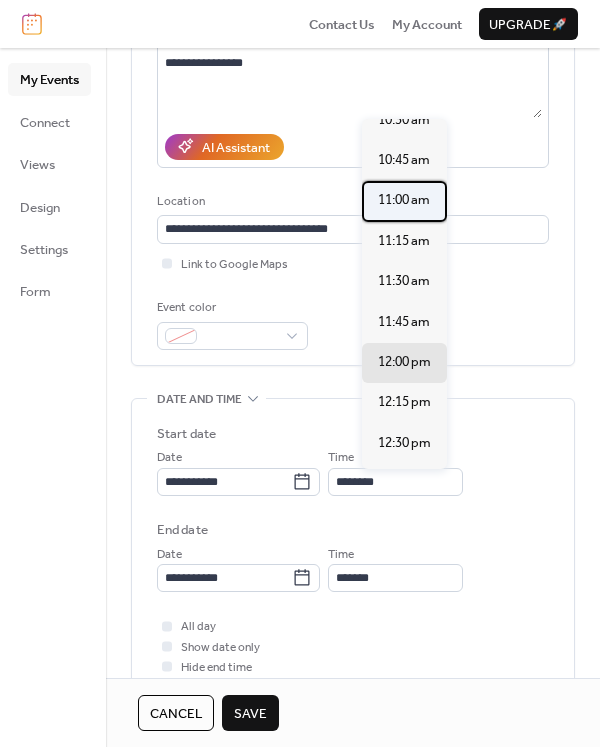 click on "11:00 am" at bounding box center (404, 200) 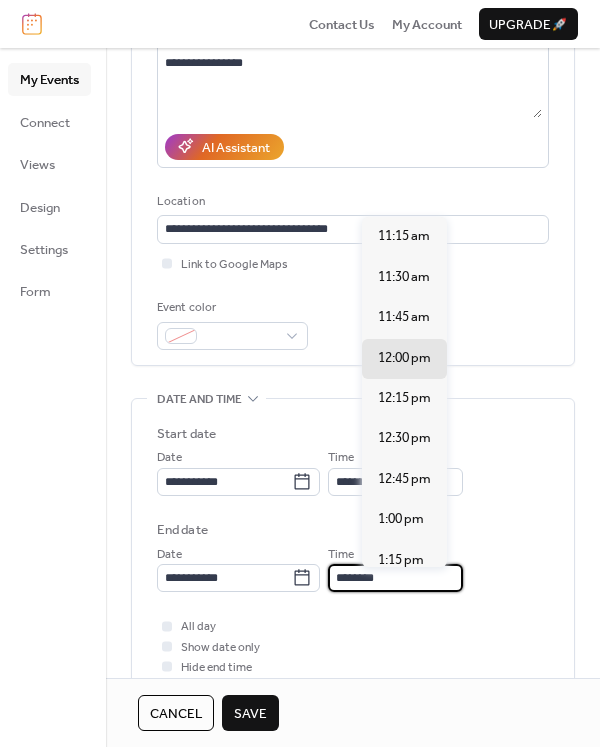 click on "********" at bounding box center [395, 578] 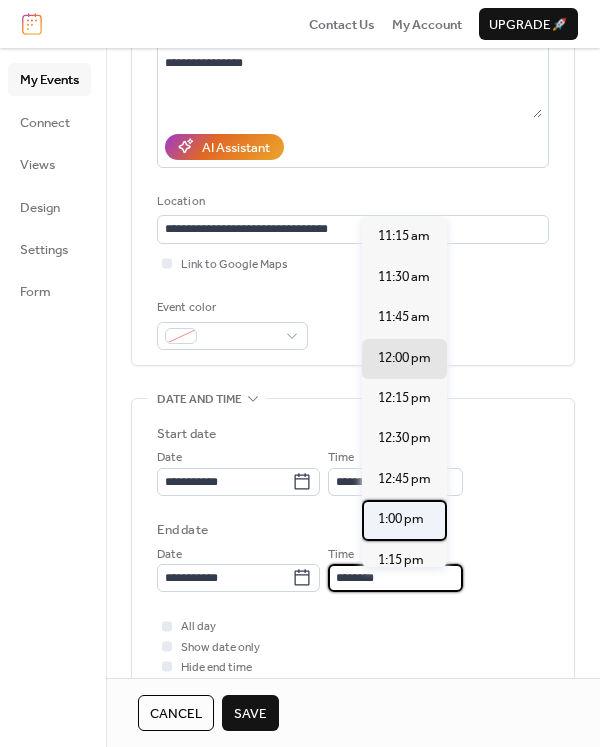 click on "1:00 pm" at bounding box center [401, 519] 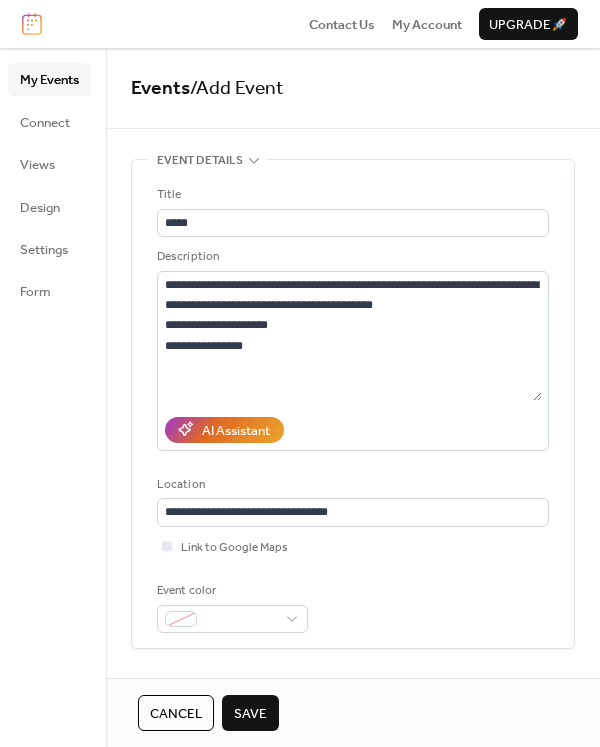 scroll, scrollTop: 0, scrollLeft: 0, axis: both 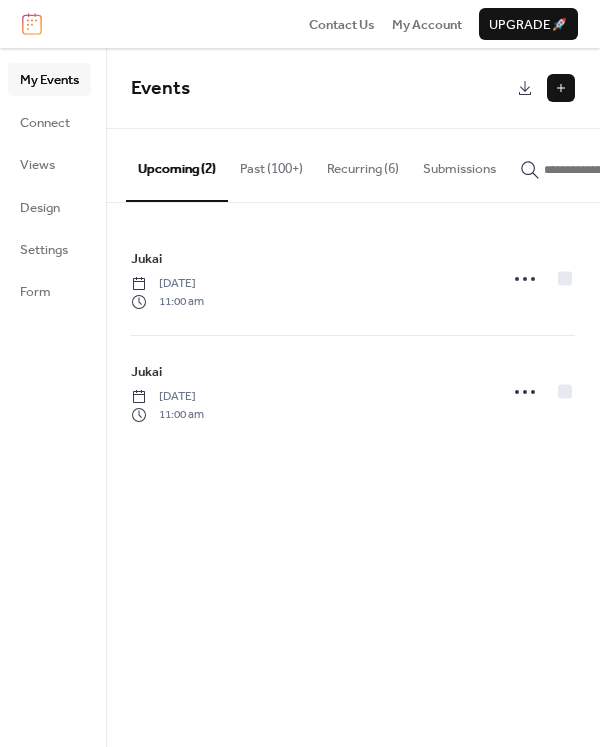 click on "Recurring (6)" at bounding box center [363, 164] 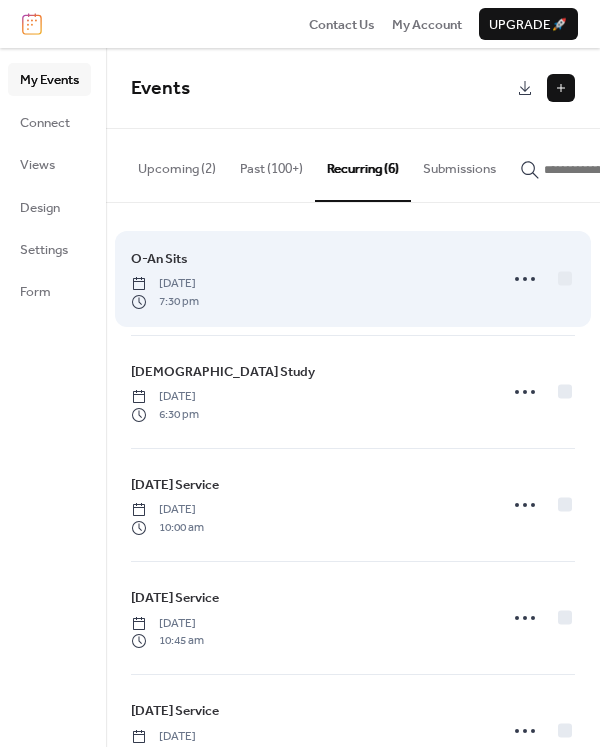scroll, scrollTop: 0, scrollLeft: 0, axis: both 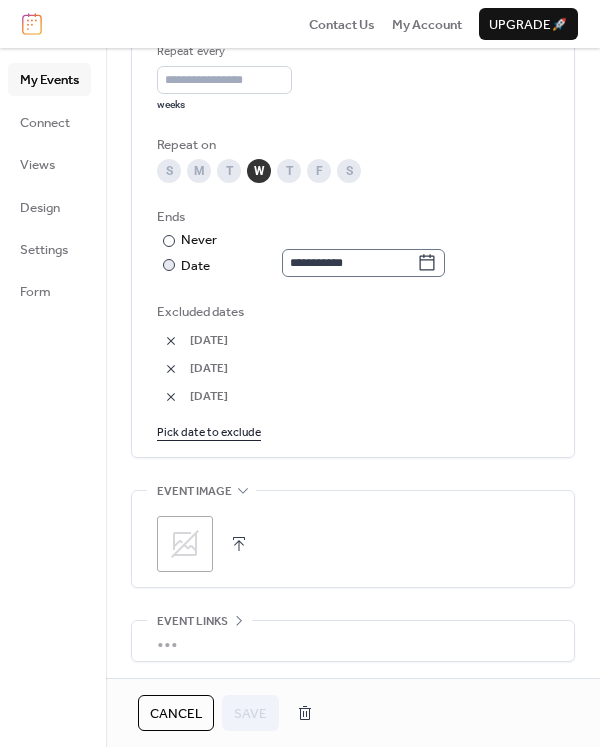 click 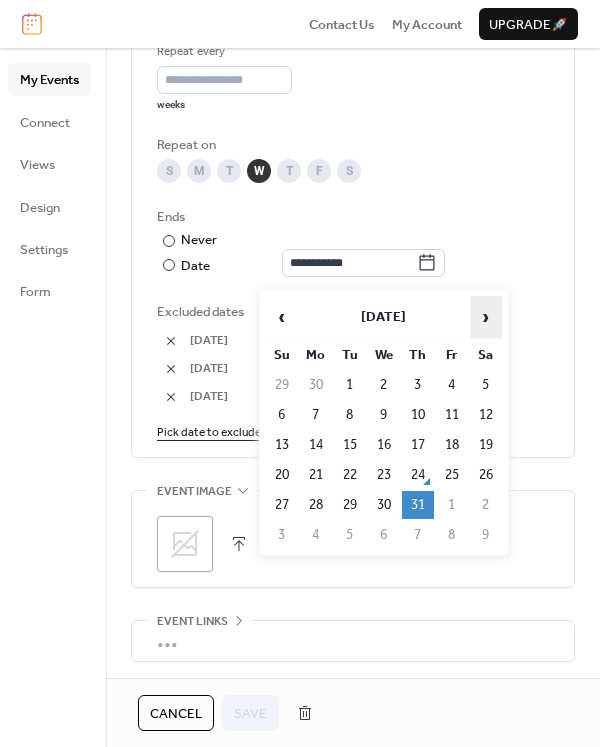 click on "›" at bounding box center [486, 317] 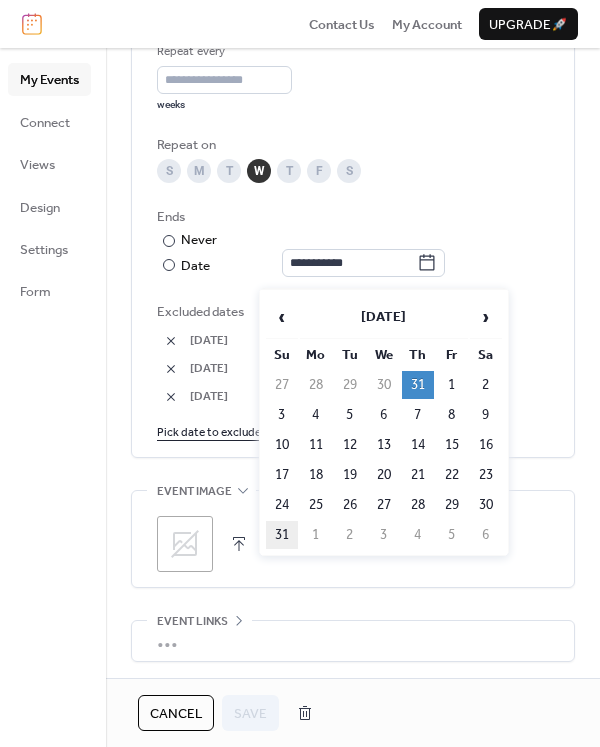 click on "31" at bounding box center [282, 535] 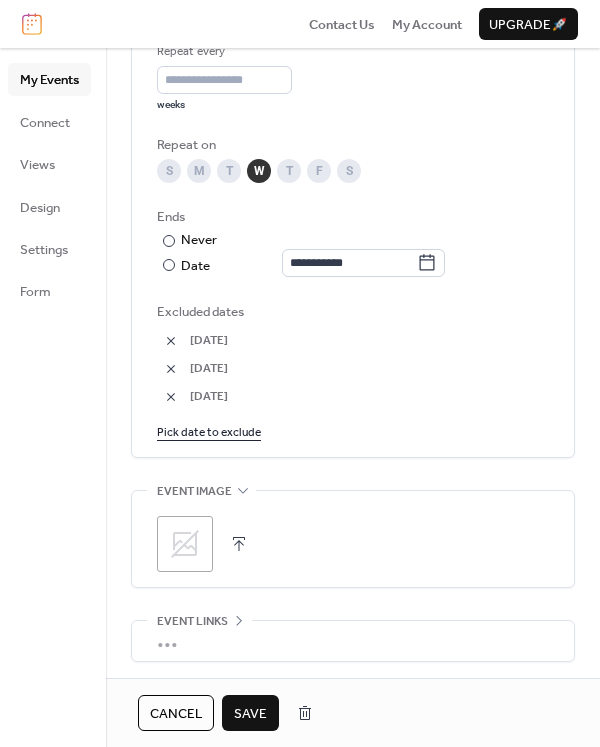 type on "**********" 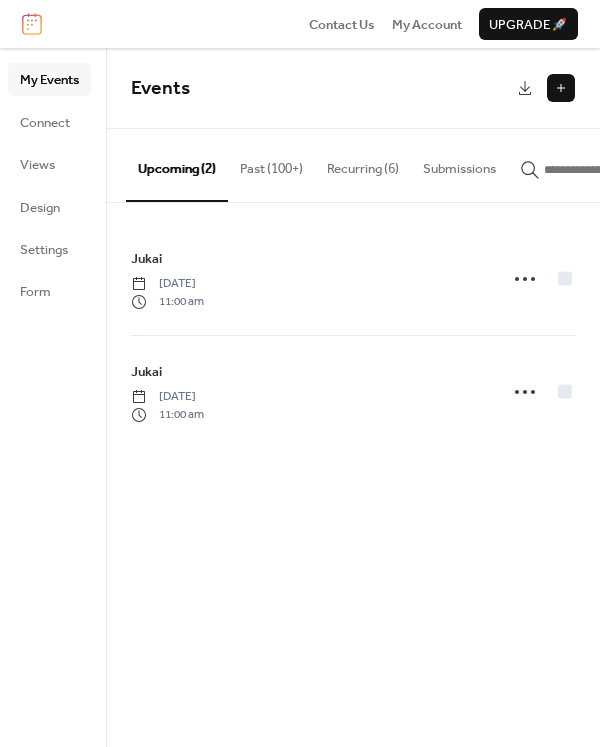 click on "Recurring (6)" at bounding box center [363, 164] 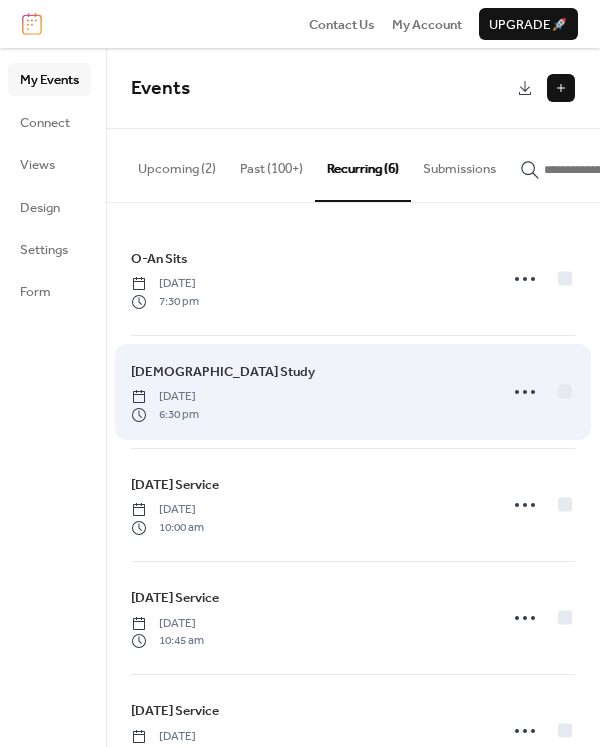 click on "[DEMOGRAPHIC_DATA] Study [DATE] 6:30 pm" at bounding box center (308, 392) 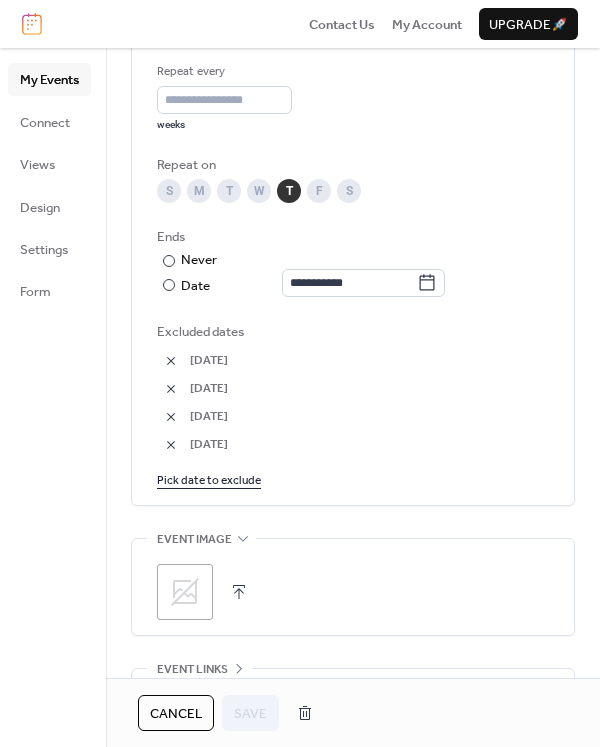scroll, scrollTop: 1021, scrollLeft: 0, axis: vertical 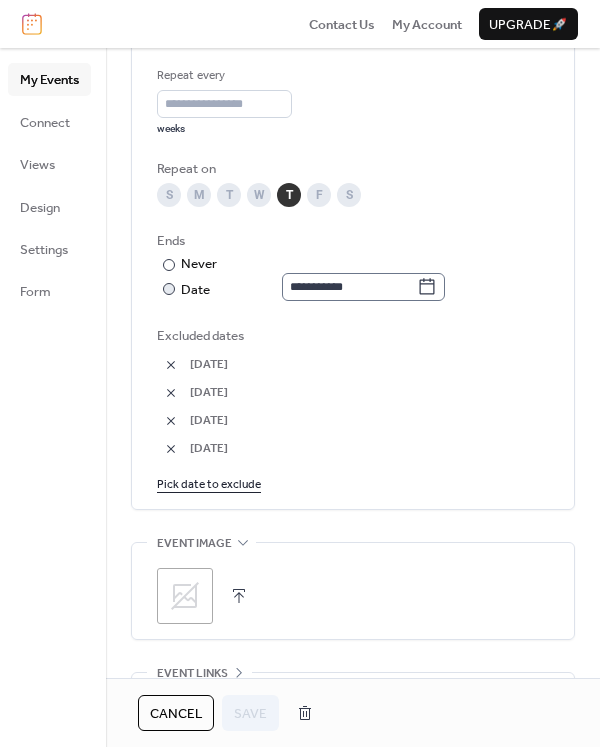 click 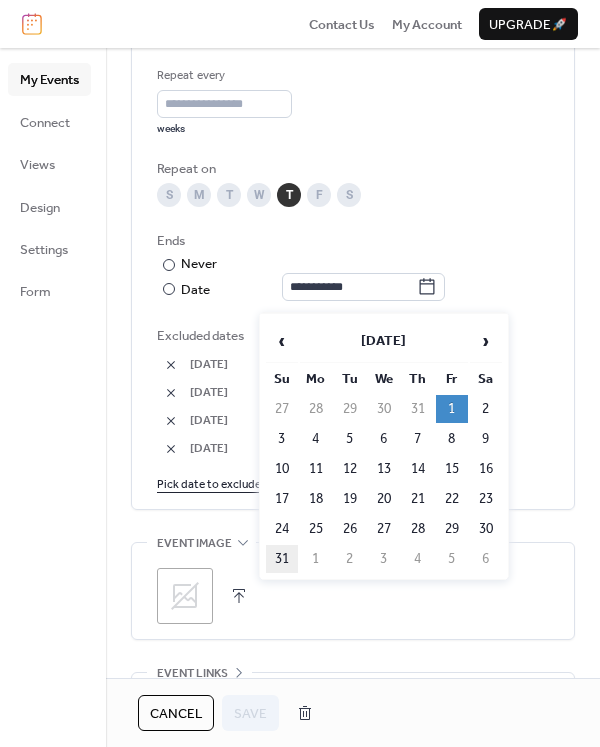 click on "31" at bounding box center (282, 559) 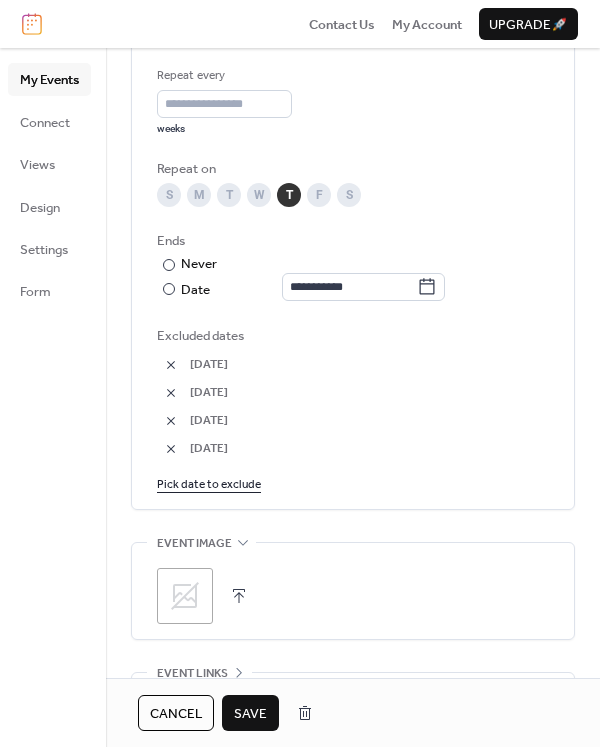 click on "Save" at bounding box center [250, 713] 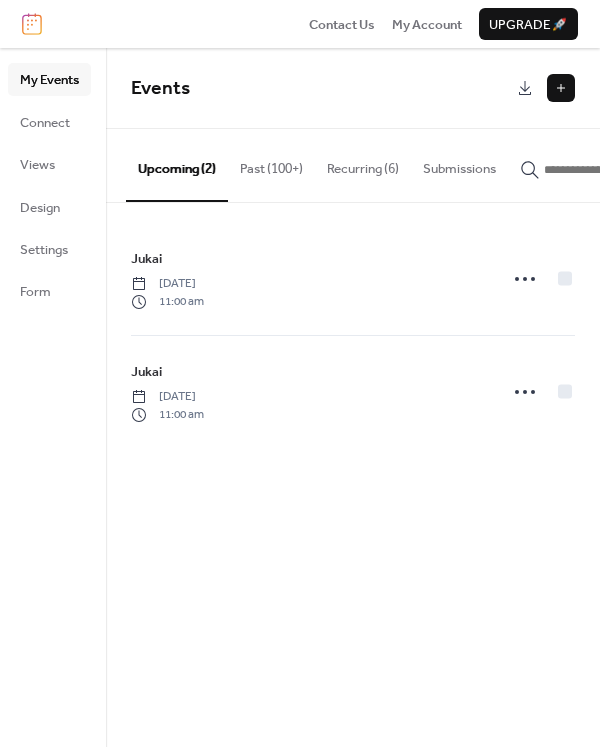 click on "Recurring (6)" at bounding box center (363, 164) 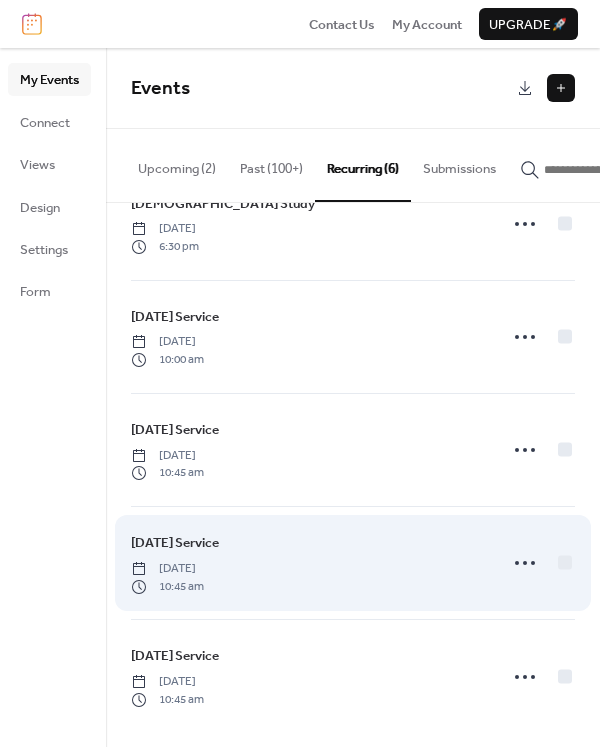 scroll, scrollTop: 167, scrollLeft: 0, axis: vertical 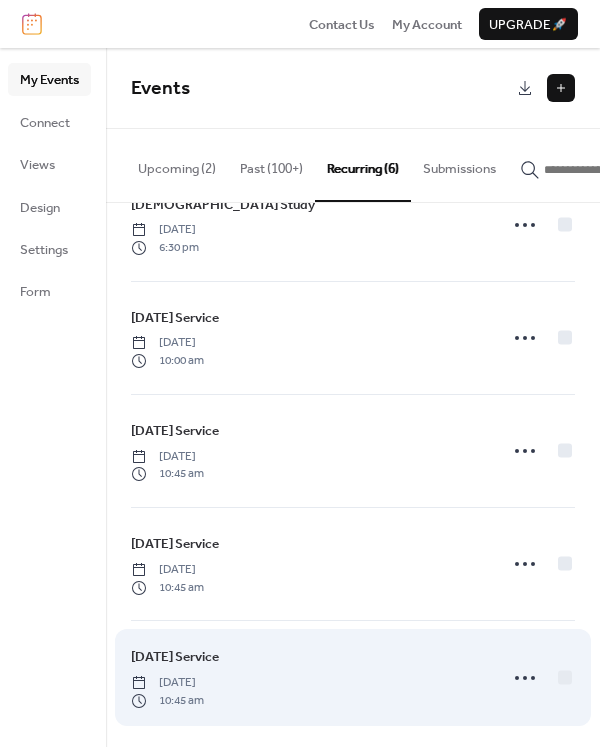 click on "Sunday Service Sunday, March 30, 2025 10:45 am" at bounding box center [308, 677] 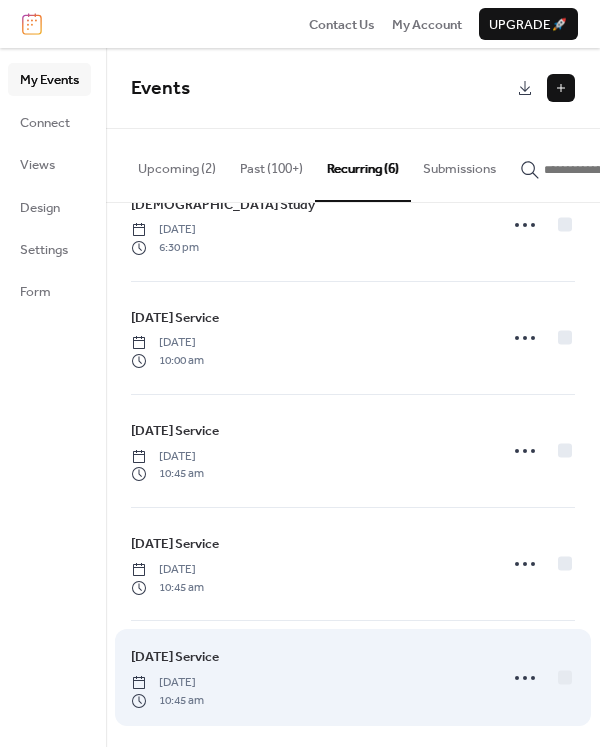 click on "Sunday Service" at bounding box center [175, 657] 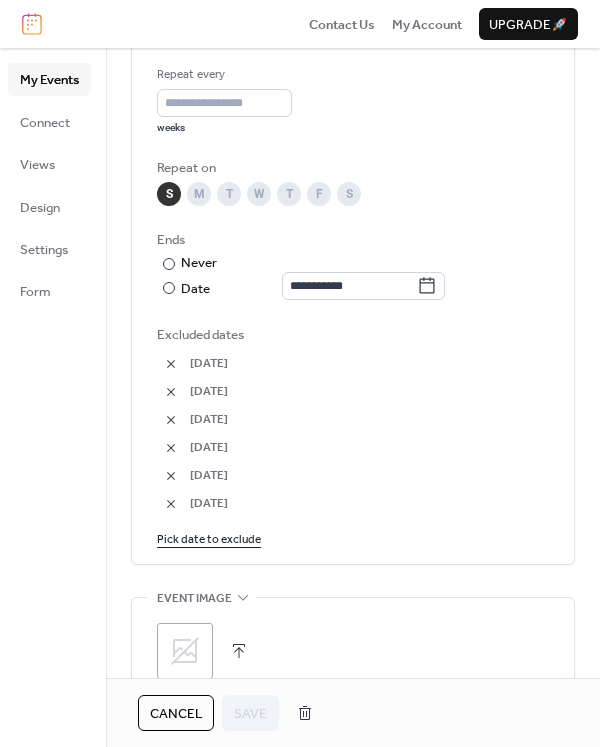 scroll, scrollTop: 1090, scrollLeft: 0, axis: vertical 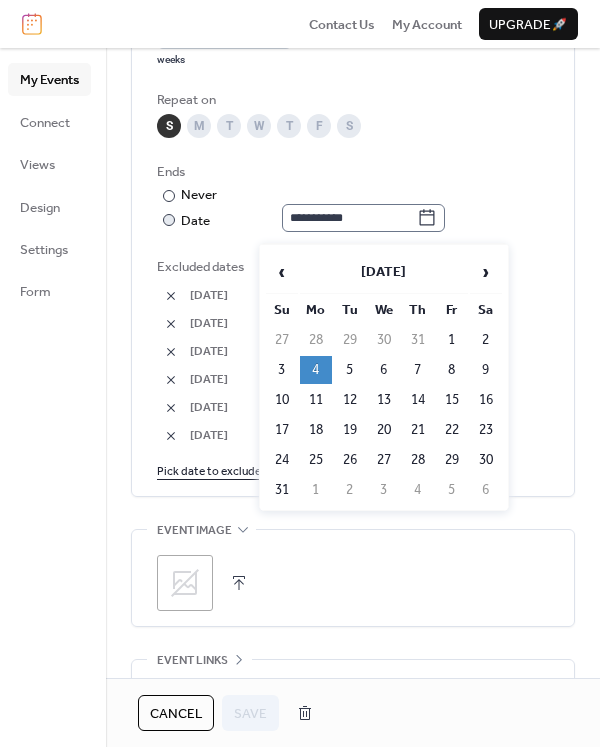 click 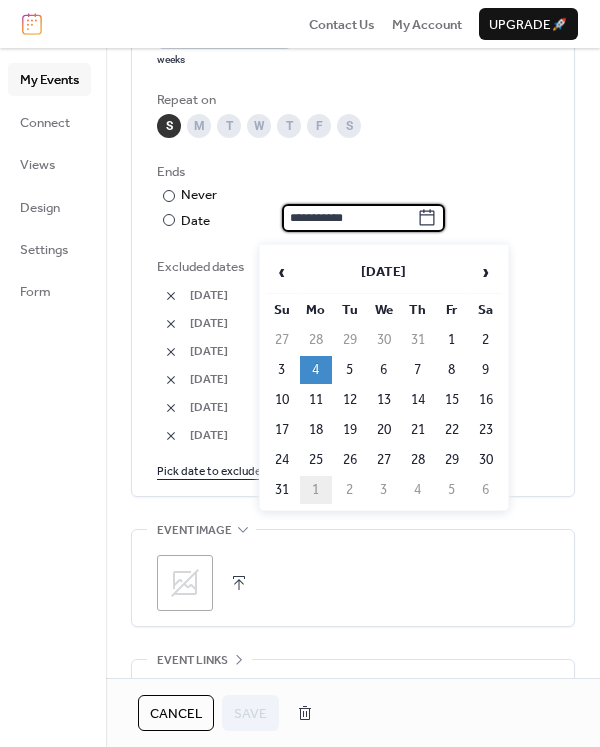 click on "1" at bounding box center (316, 490) 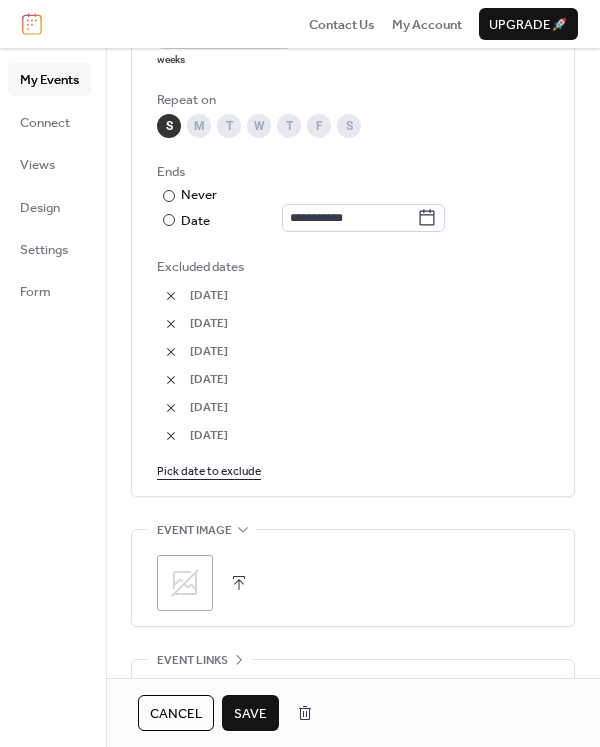 click on "Save" at bounding box center (250, 714) 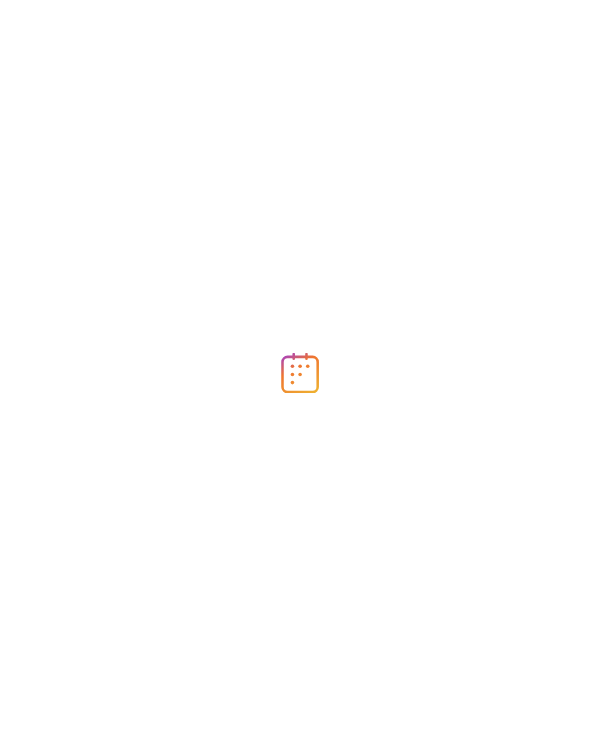 scroll, scrollTop: 0, scrollLeft: 0, axis: both 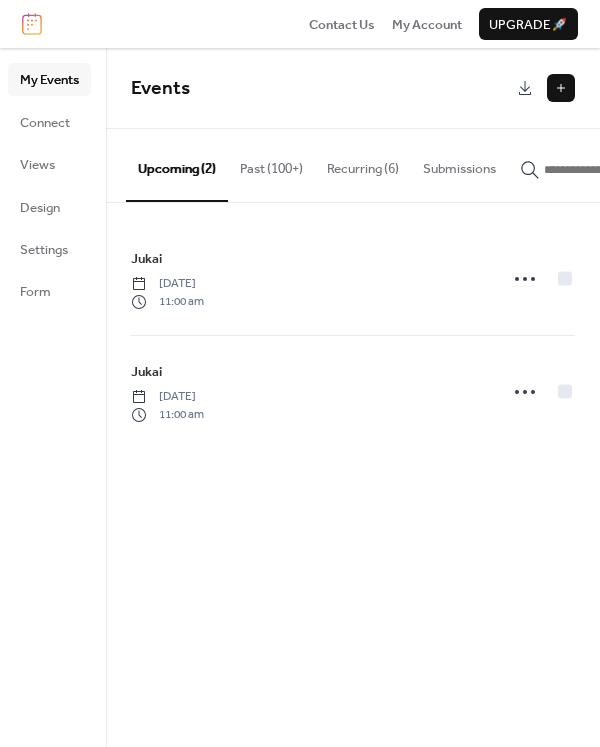 click at bounding box center (561, 88) 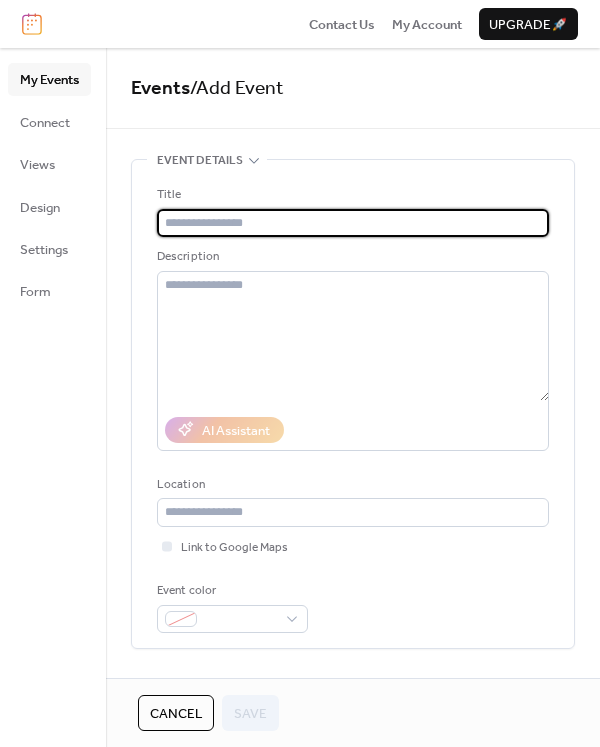 paste on "**********" 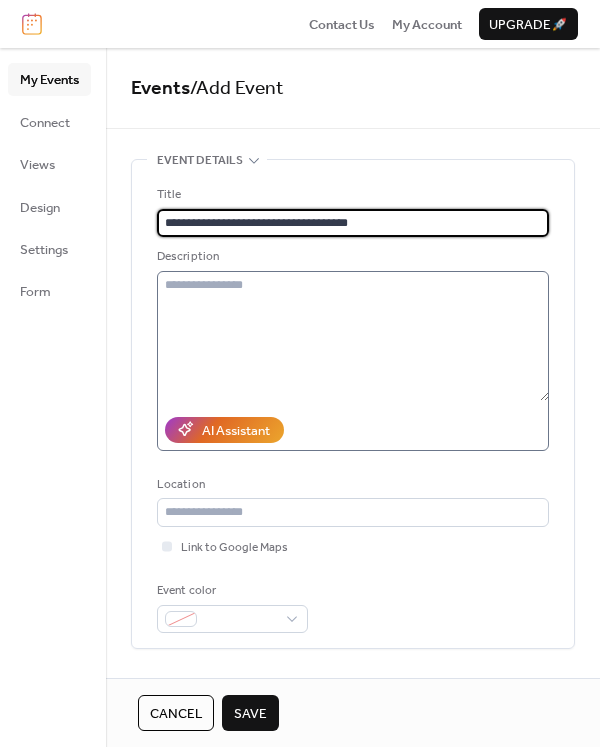 type on "**********" 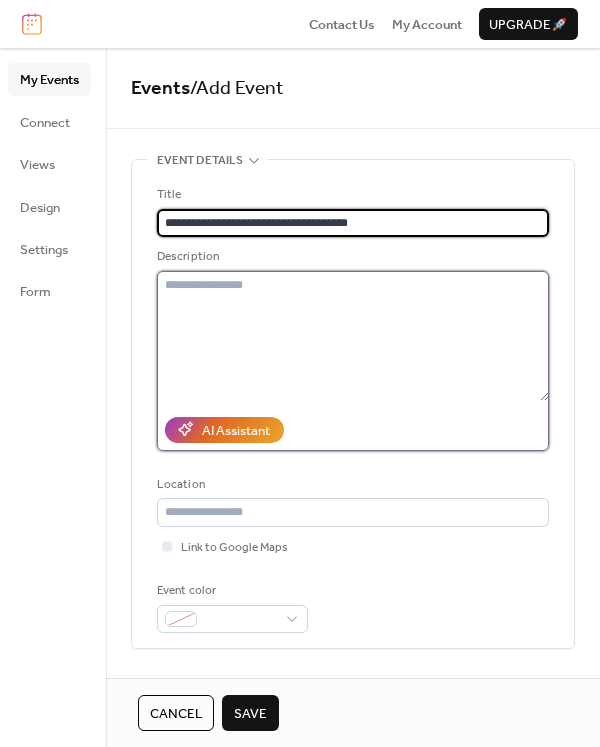 click at bounding box center (353, 336) 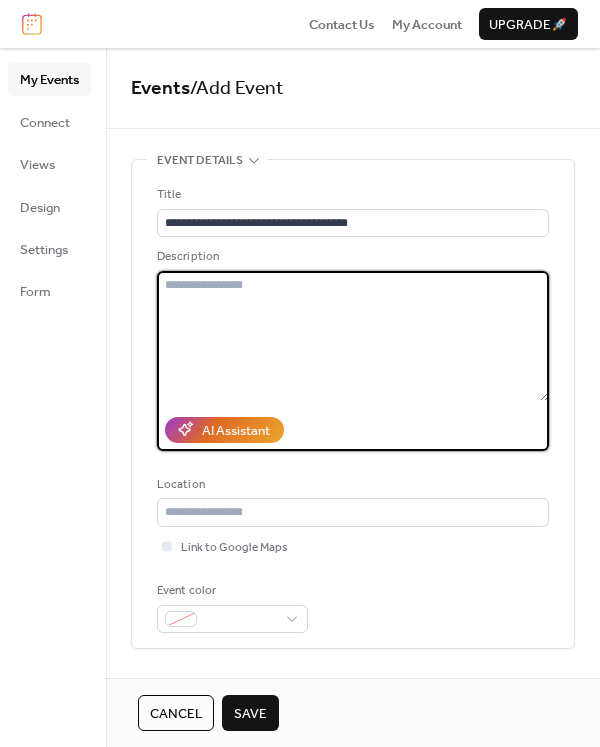 paste on "**********" 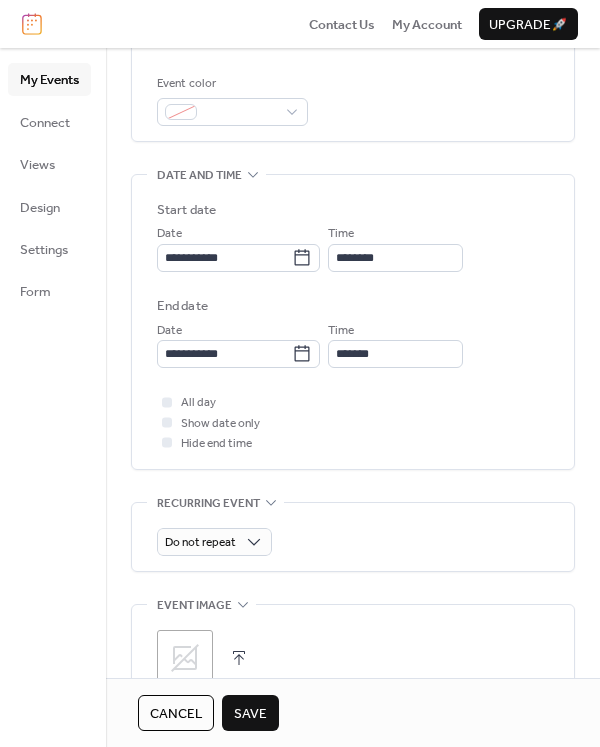 scroll, scrollTop: 527, scrollLeft: 0, axis: vertical 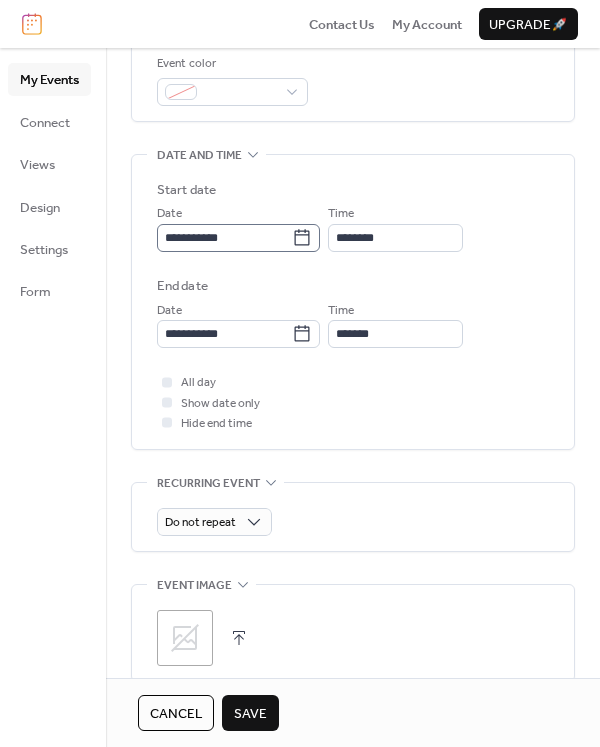 type on "**********" 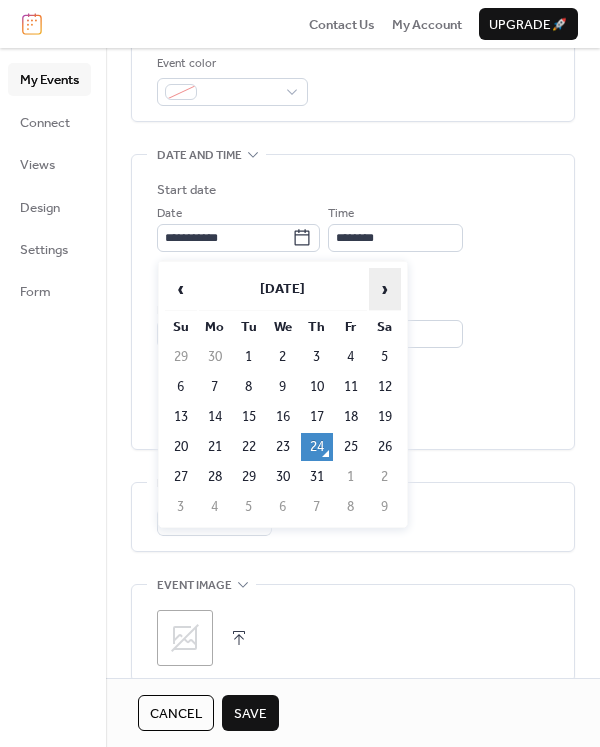 click on "›" at bounding box center [385, 289] 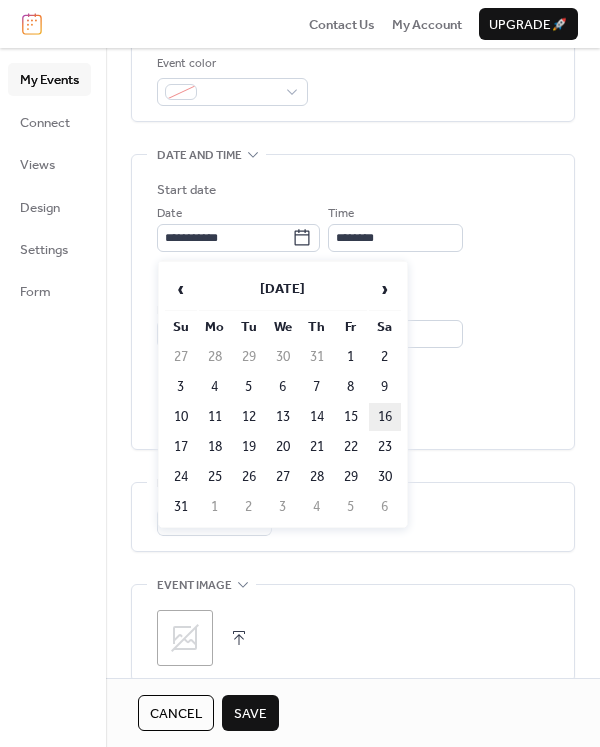 click on "16" at bounding box center [385, 417] 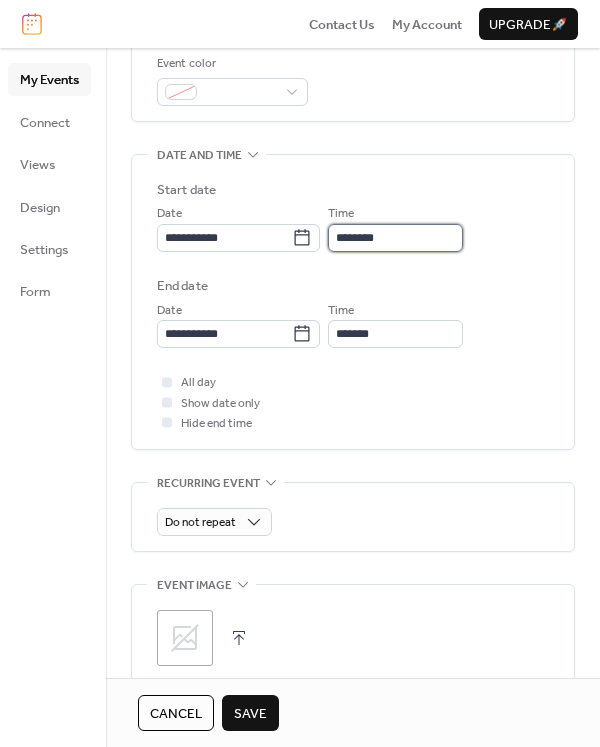 click on "********" at bounding box center [395, 238] 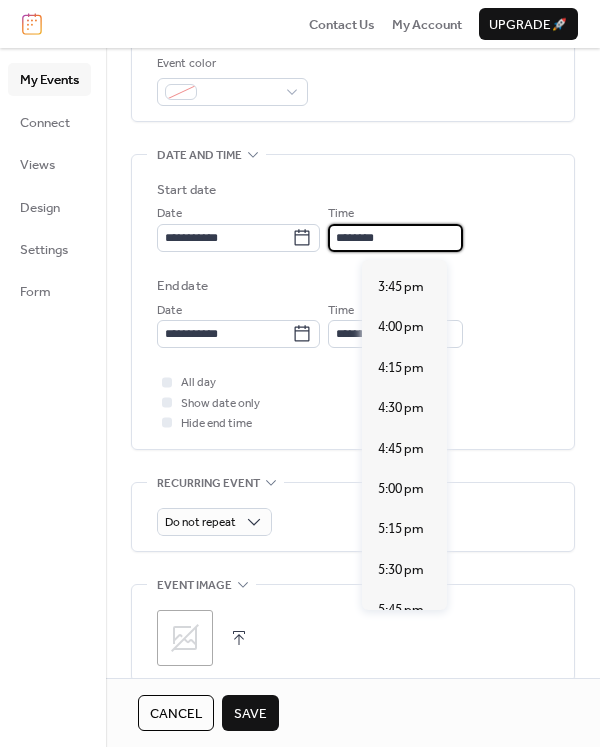 scroll, scrollTop: 2588, scrollLeft: 0, axis: vertical 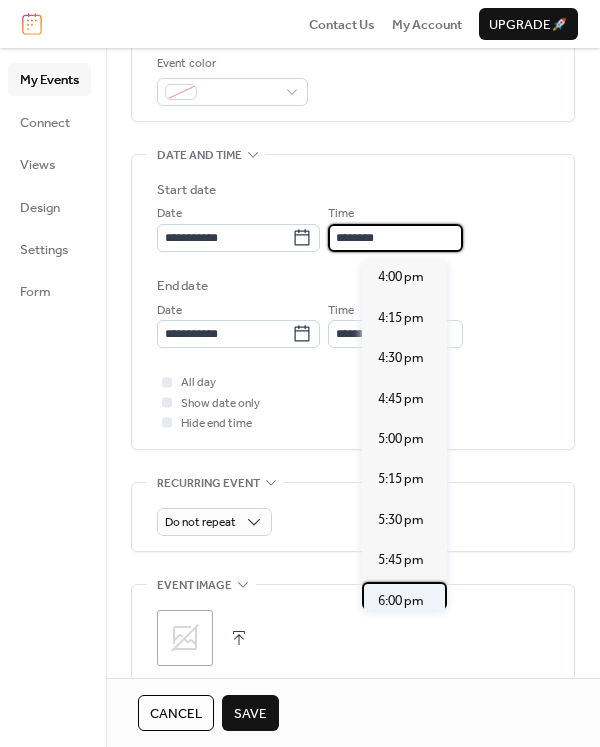 click on "6:00 pm" at bounding box center [401, 601] 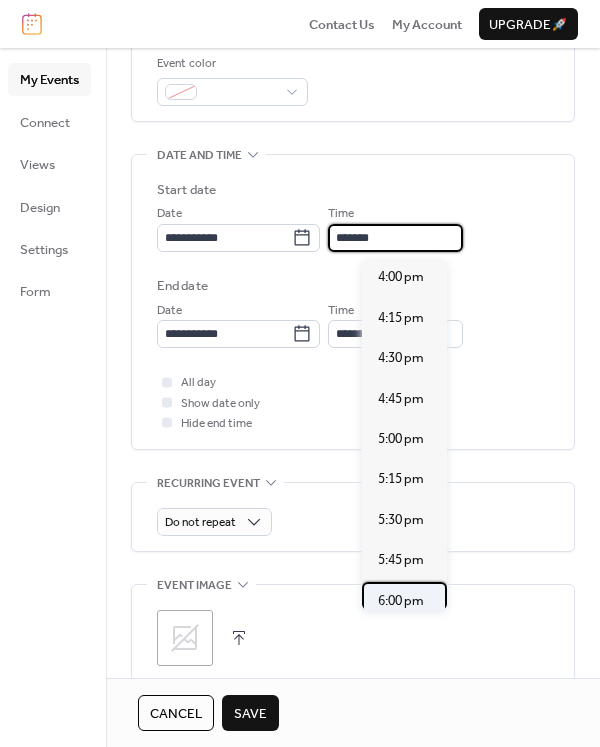 type on "*******" 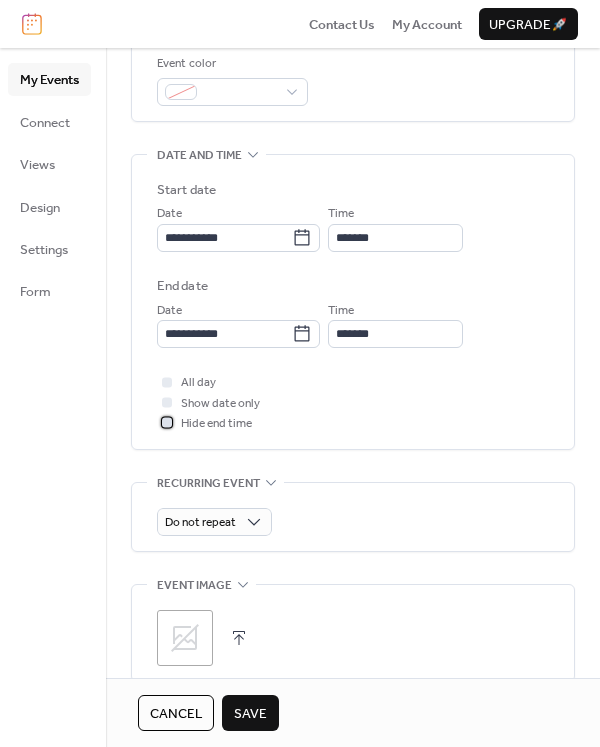 click on "Hide end time" at bounding box center [216, 424] 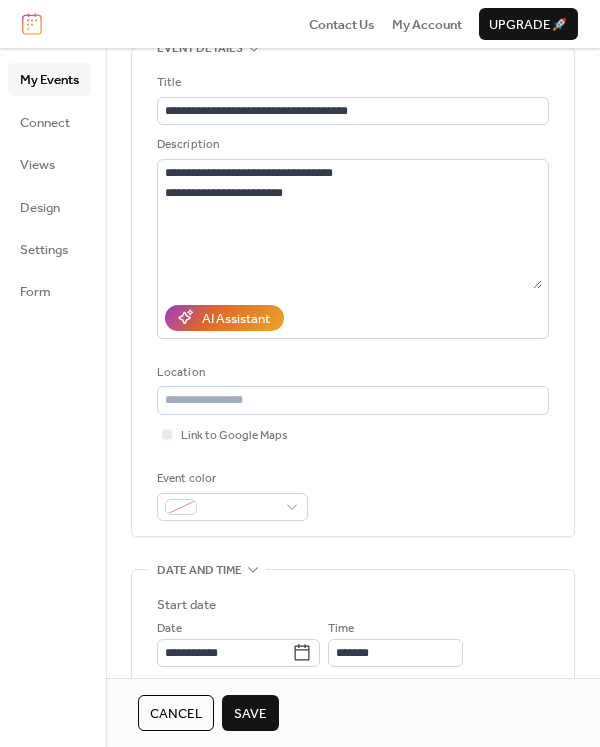 scroll, scrollTop: 99, scrollLeft: 0, axis: vertical 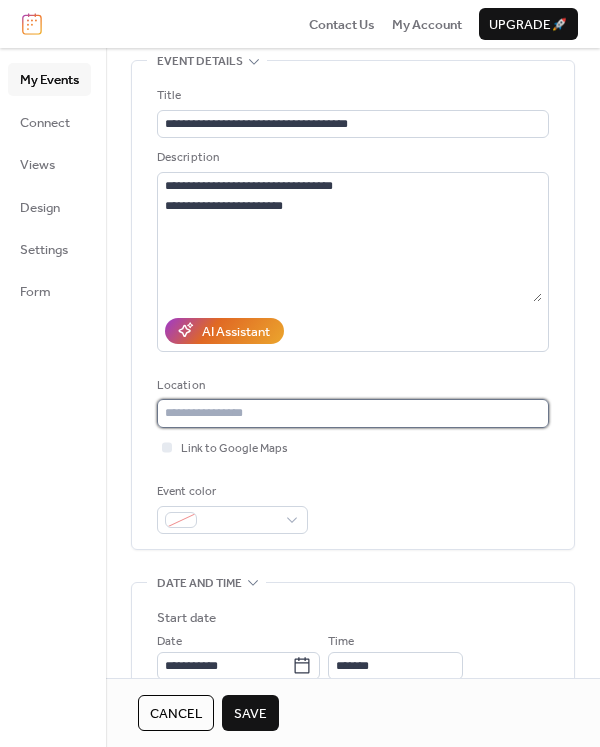 click at bounding box center [353, 413] 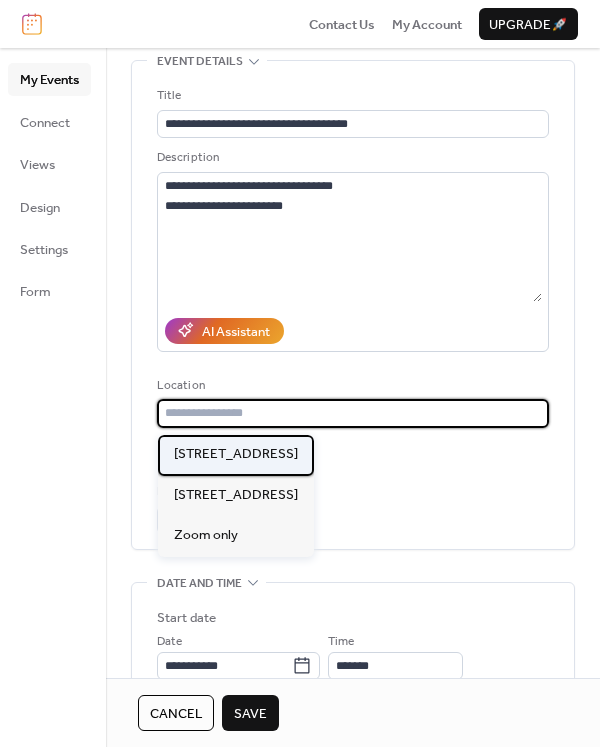 click on "[STREET_ADDRESS]" at bounding box center (236, 454) 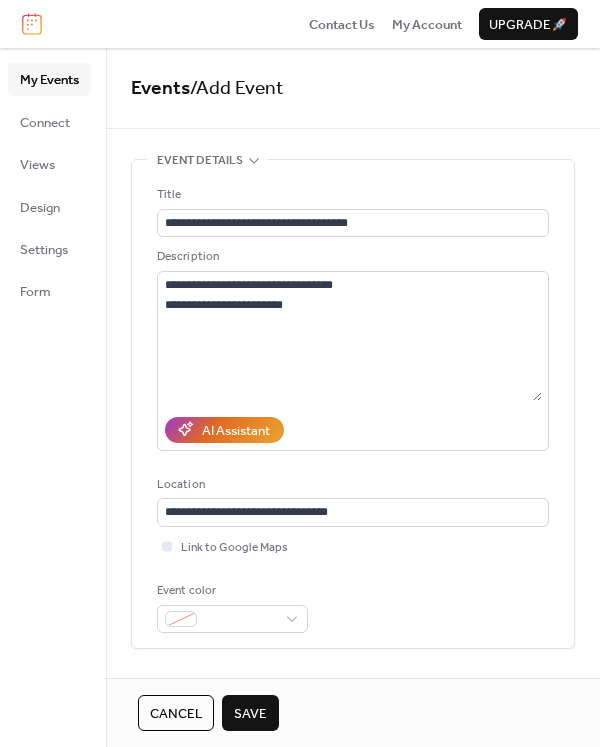 scroll, scrollTop: 0, scrollLeft: 0, axis: both 